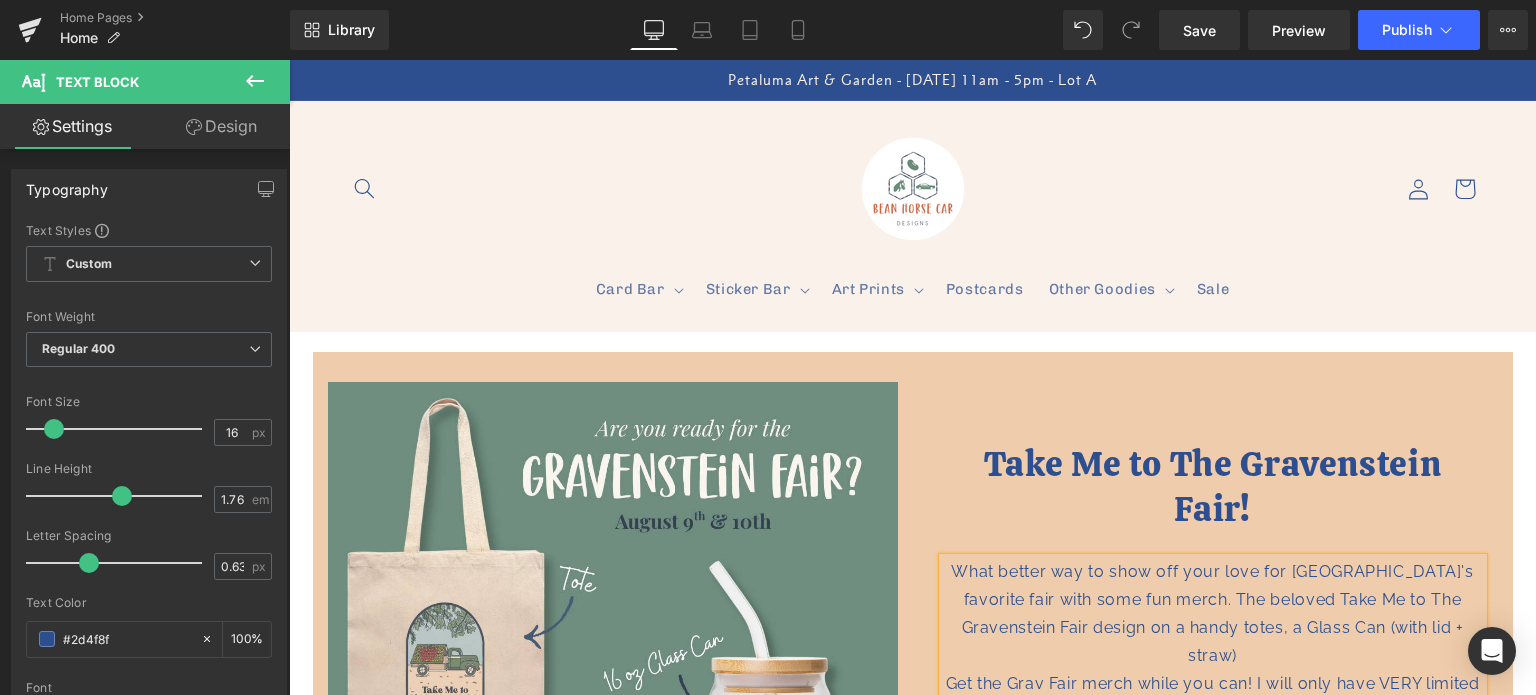 scroll, scrollTop: 200, scrollLeft: 0, axis: vertical 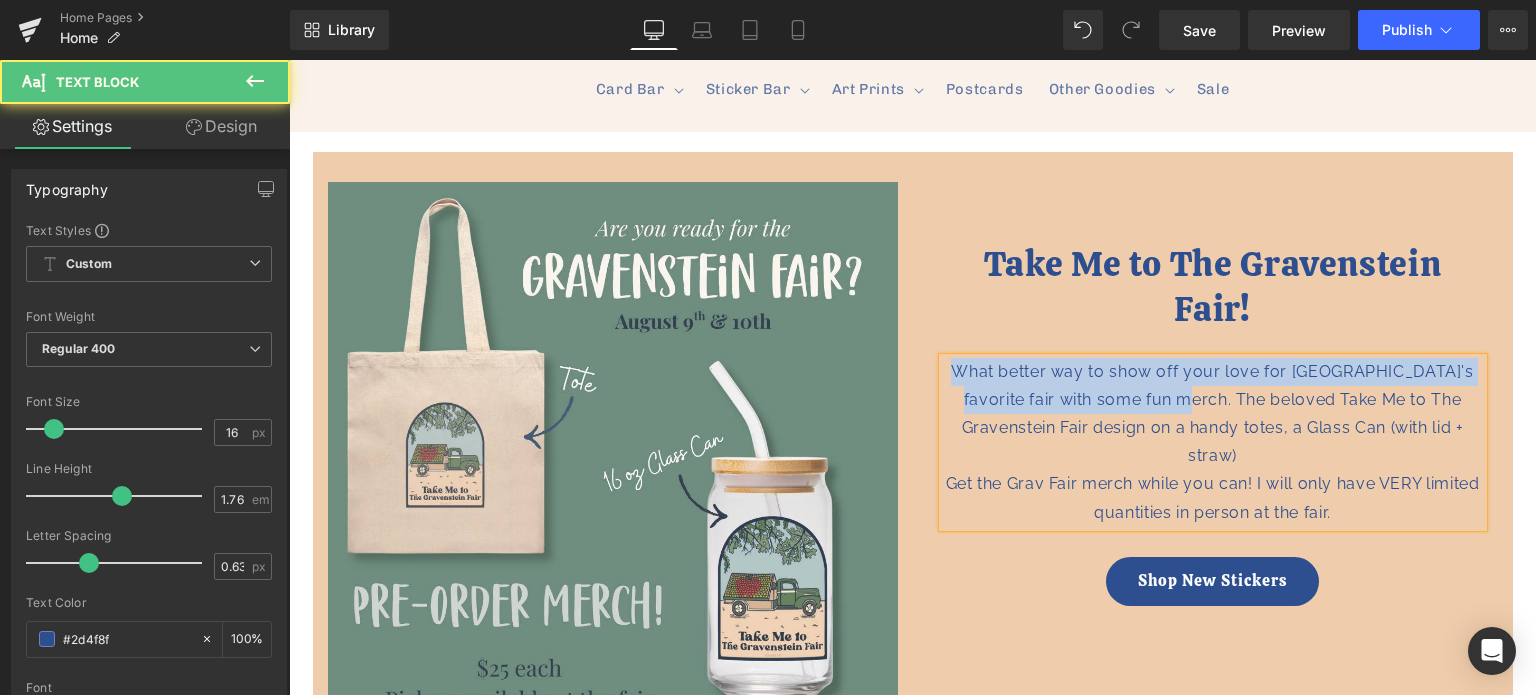 drag, startPoint x: 1138, startPoint y: 360, endPoint x: 942, endPoint y: 330, distance: 198.28262 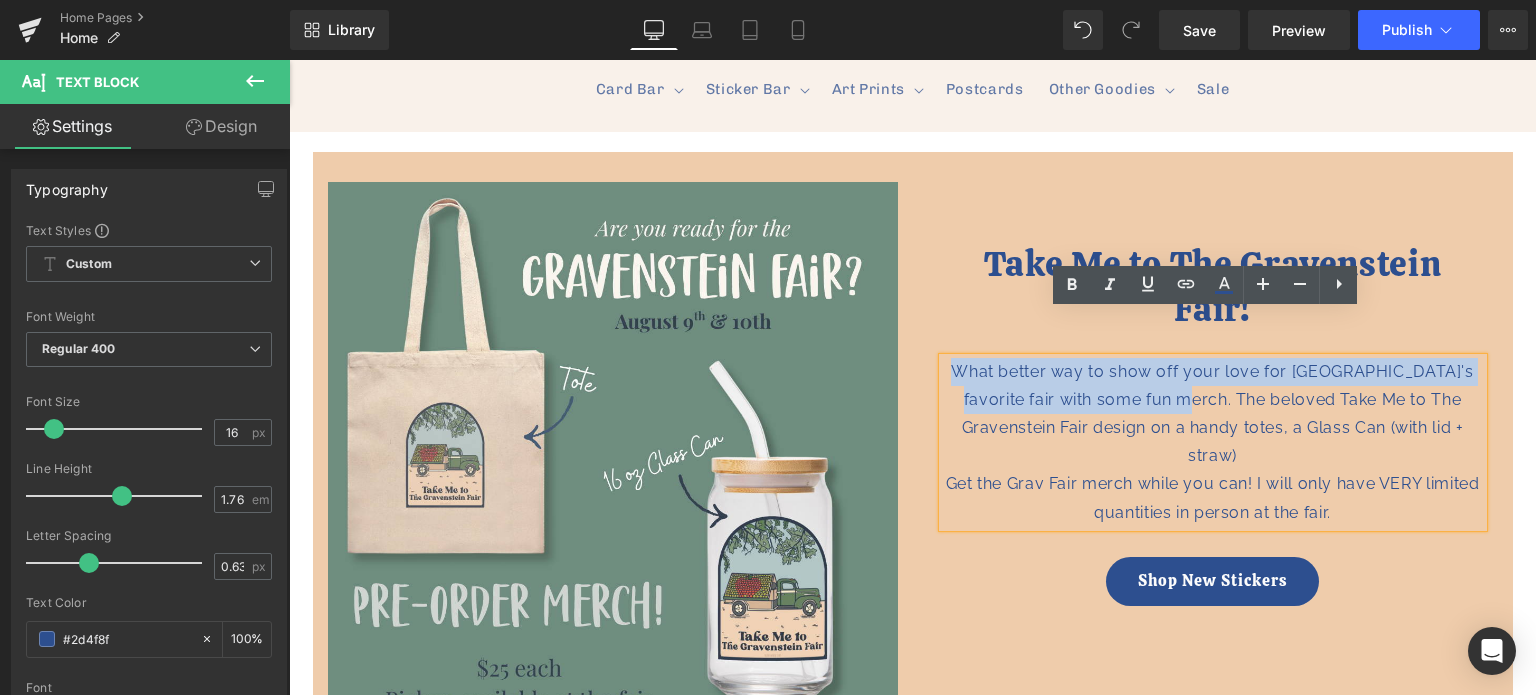 type 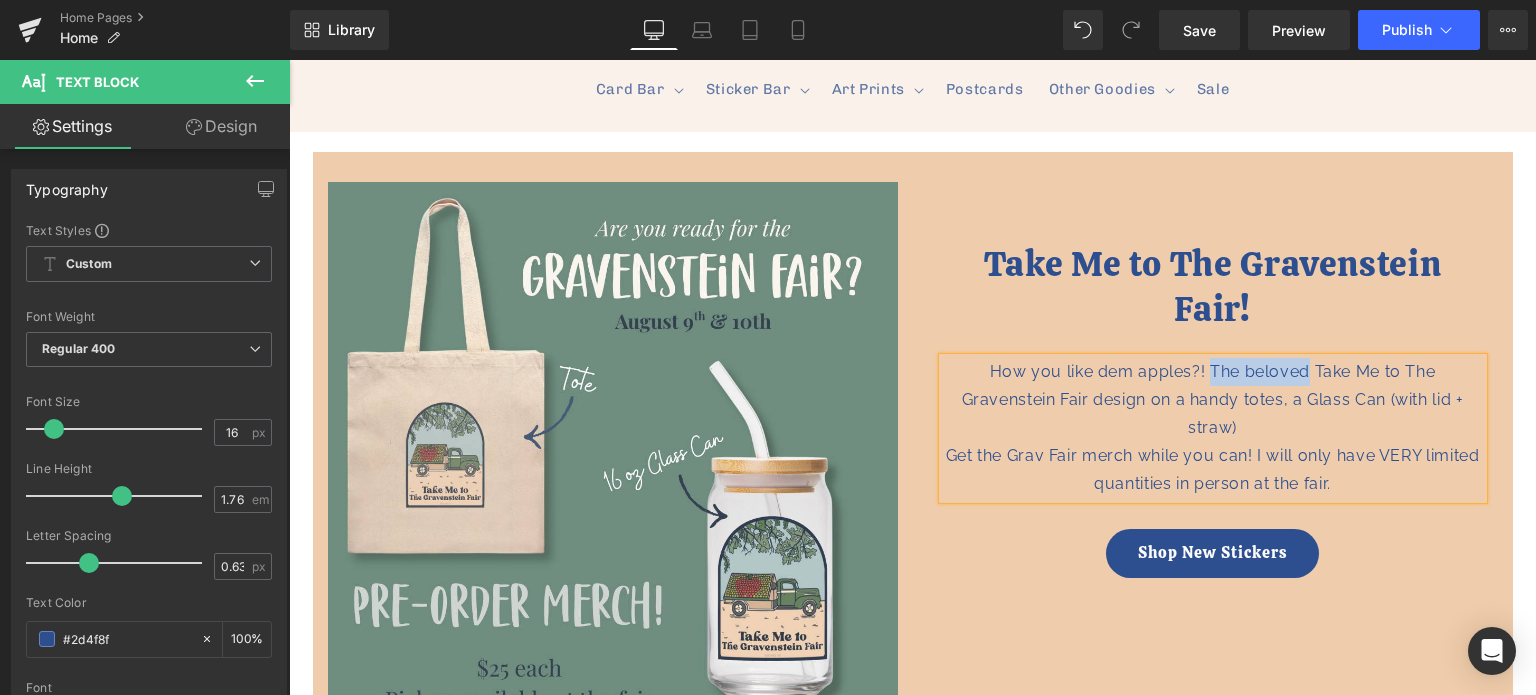 drag, startPoint x: 1302, startPoint y: 327, endPoint x: 1204, endPoint y: 324, distance: 98.045906 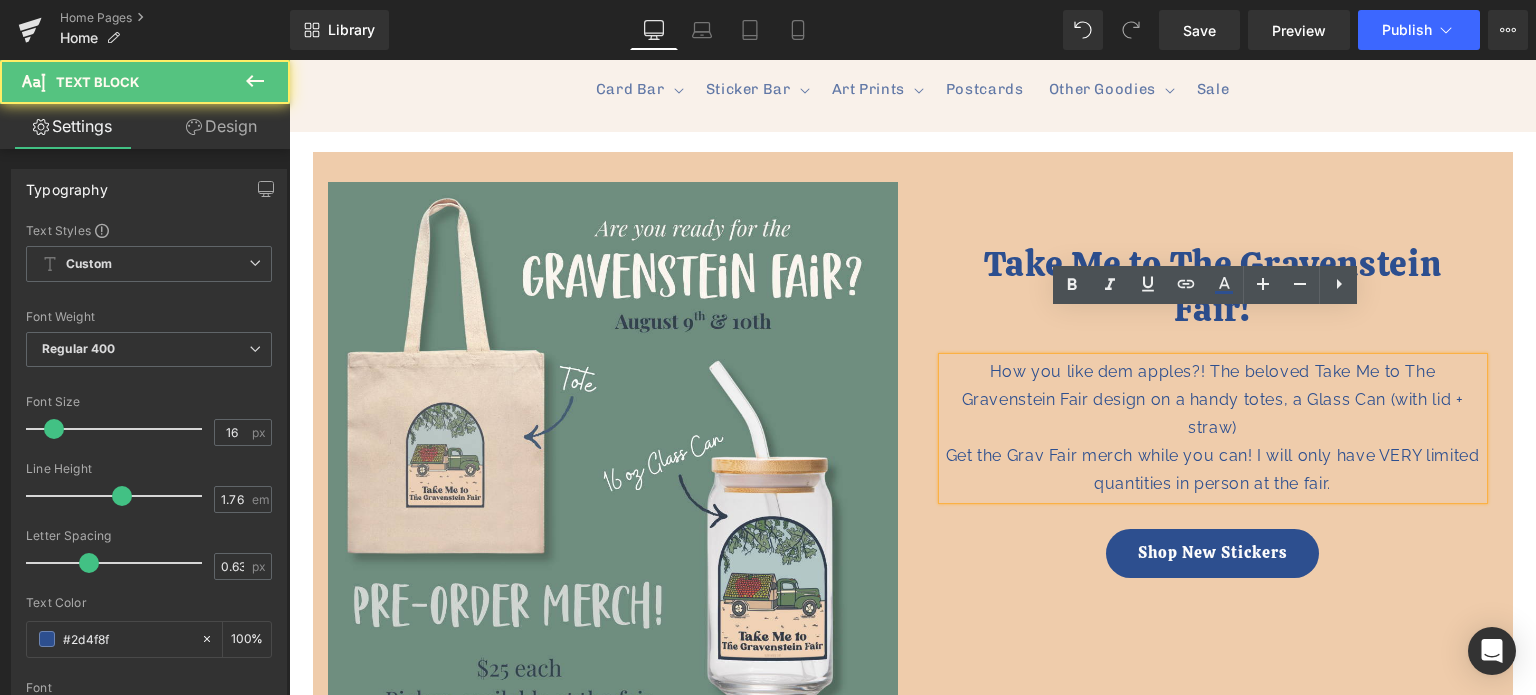 click on "How you like dem apples?! The beloved Take Me to The Gravenstein Fair design on a handy totes, a Glass Can (with lid + straw) Get the Grav Fair merch while you can! I will only have VERY limited quantities in person at the fair." at bounding box center [1213, 428] 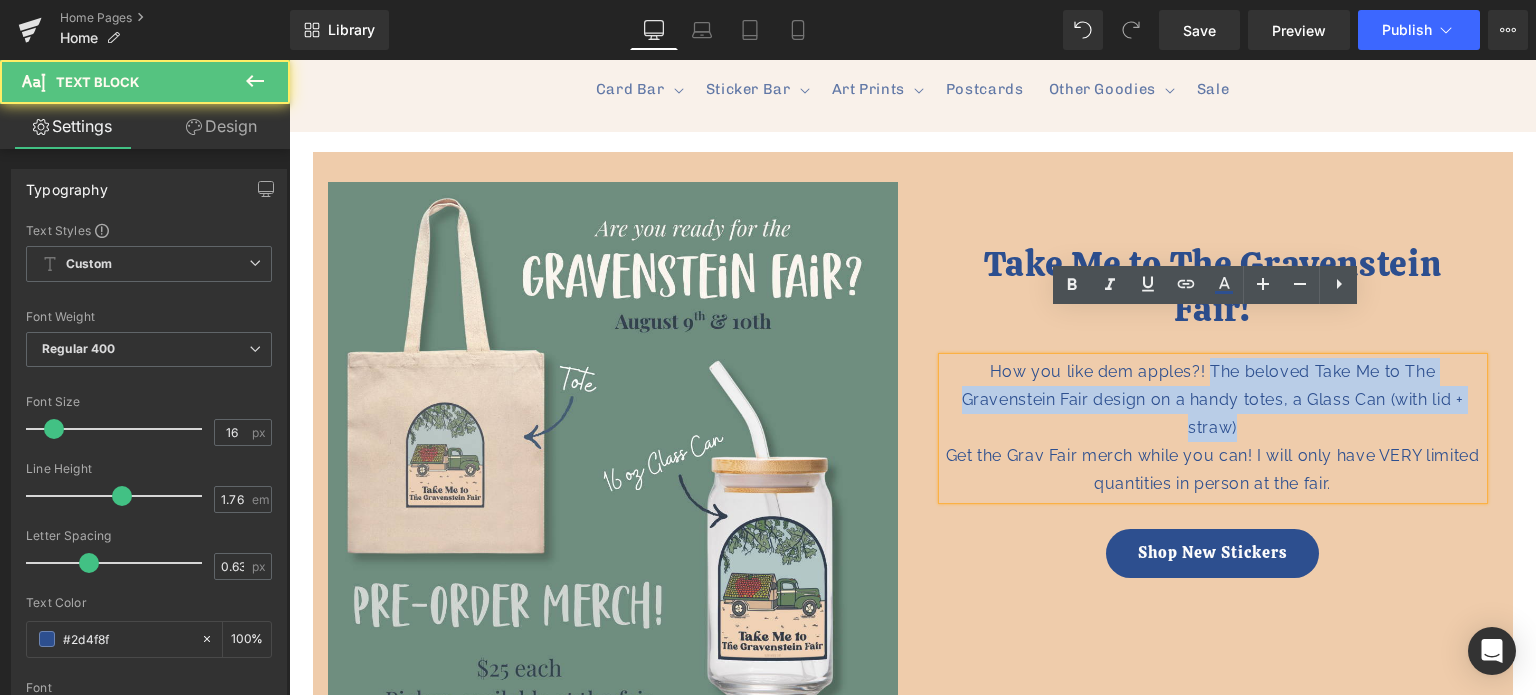 drag, startPoint x: 1204, startPoint y: 325, endPoint x: 1248, endPoint y: 383, distance: 72.8011 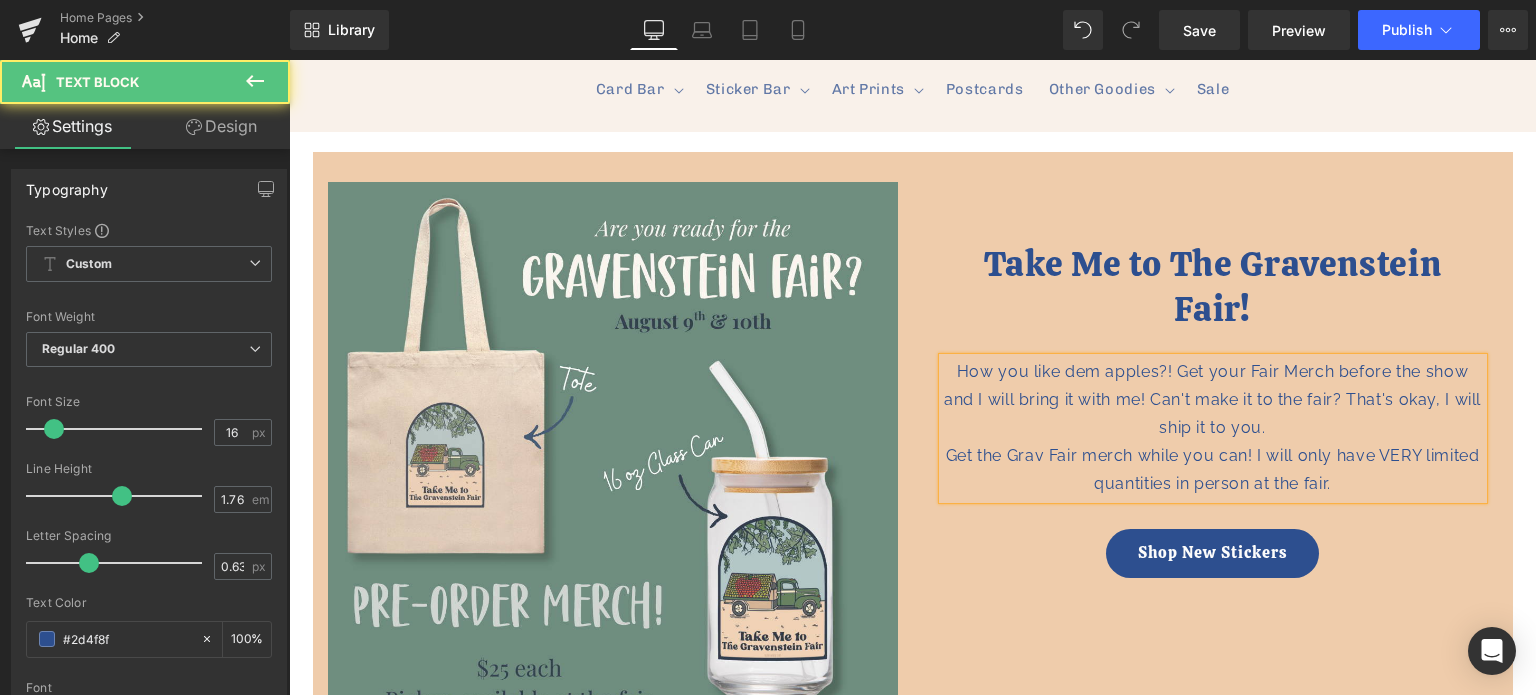 click on "How you like dem apples?! Get your Fair Merch before the show and I will bring it with me! Can't make it to the fair? That's okay, I will ship it to you. Get the Grav Fair merch while you can! I will only have VERY limited quantities in person at the fair." at bounding box center [1213, 428] 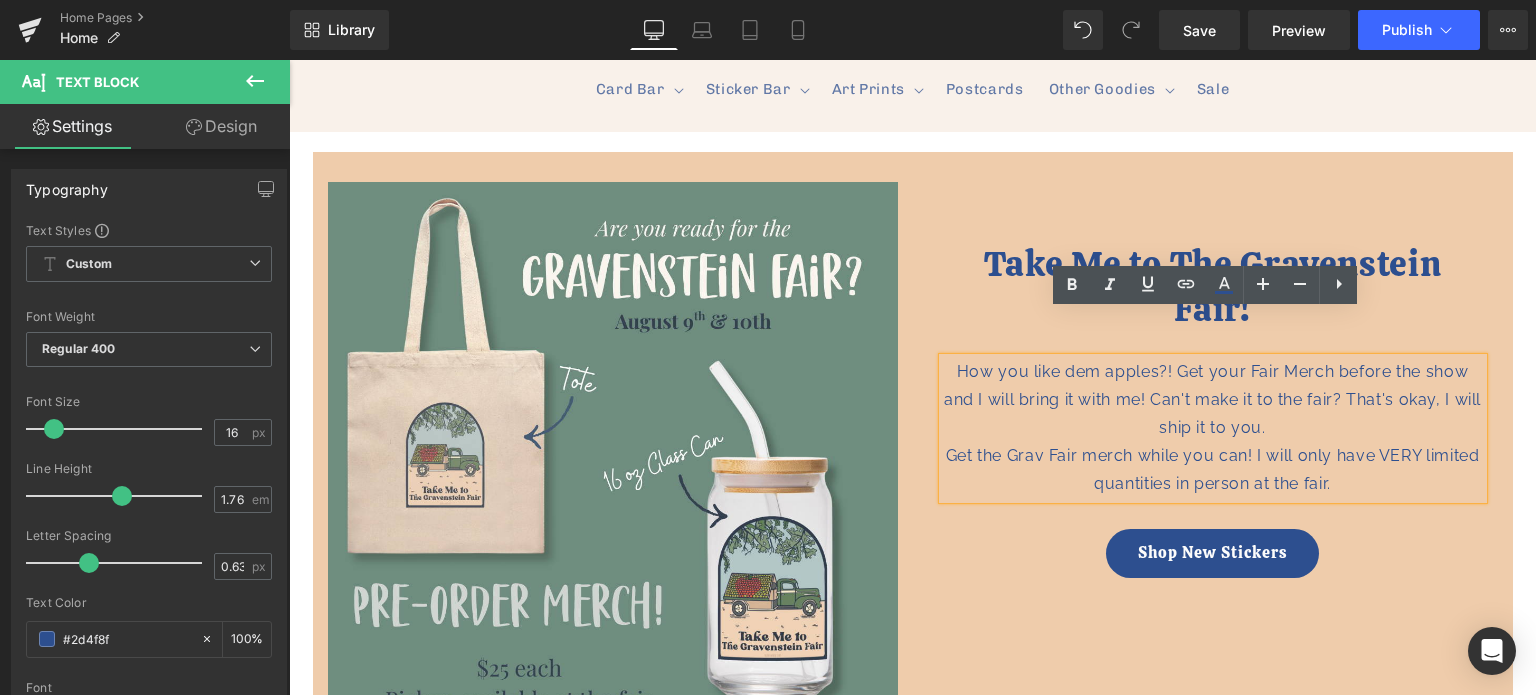 click on "Get the Grav Fair merch while you can! I will only have VERY limited quantities in person at the fair." at bounding box center [1213, 470] 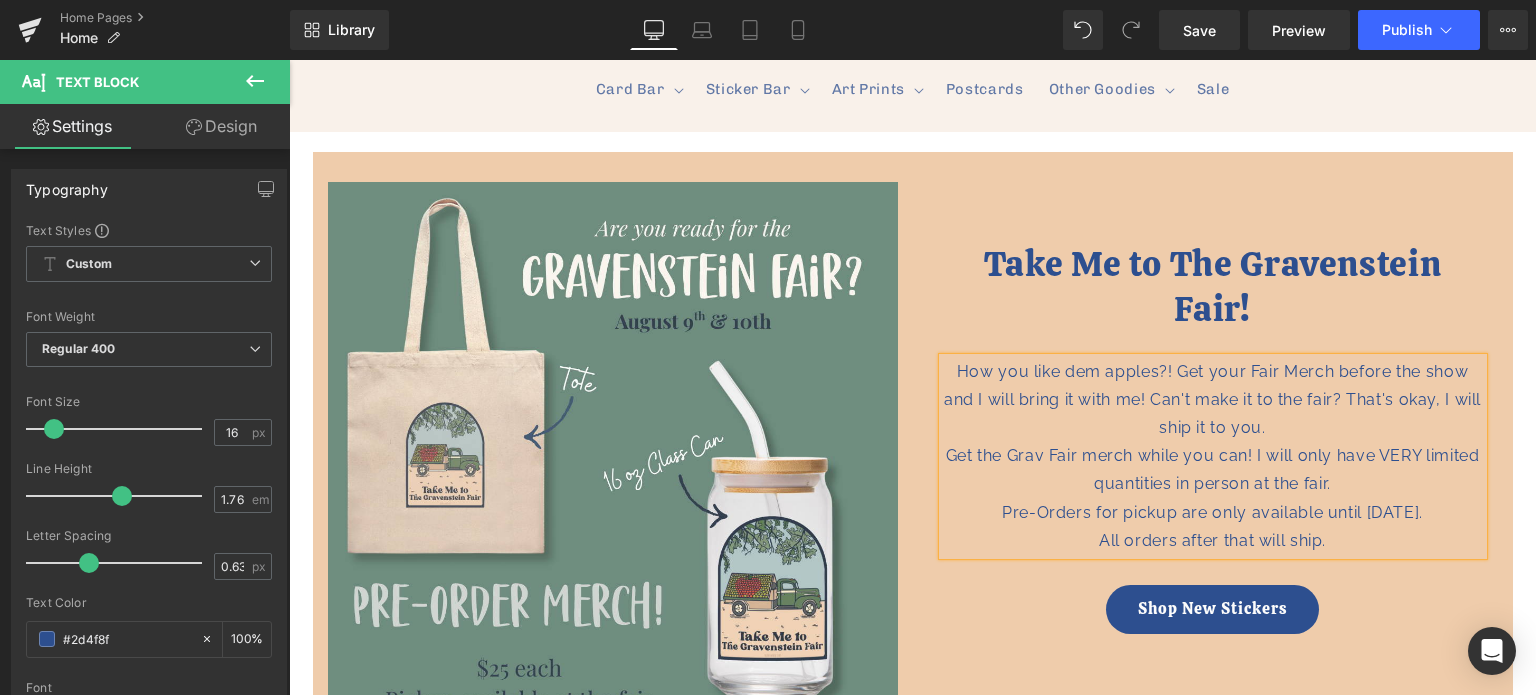 click on "Get the Grav Fair merch while you can! I will only have VERY limited quantities in person at the fair." at bounding box center [1213, 470] 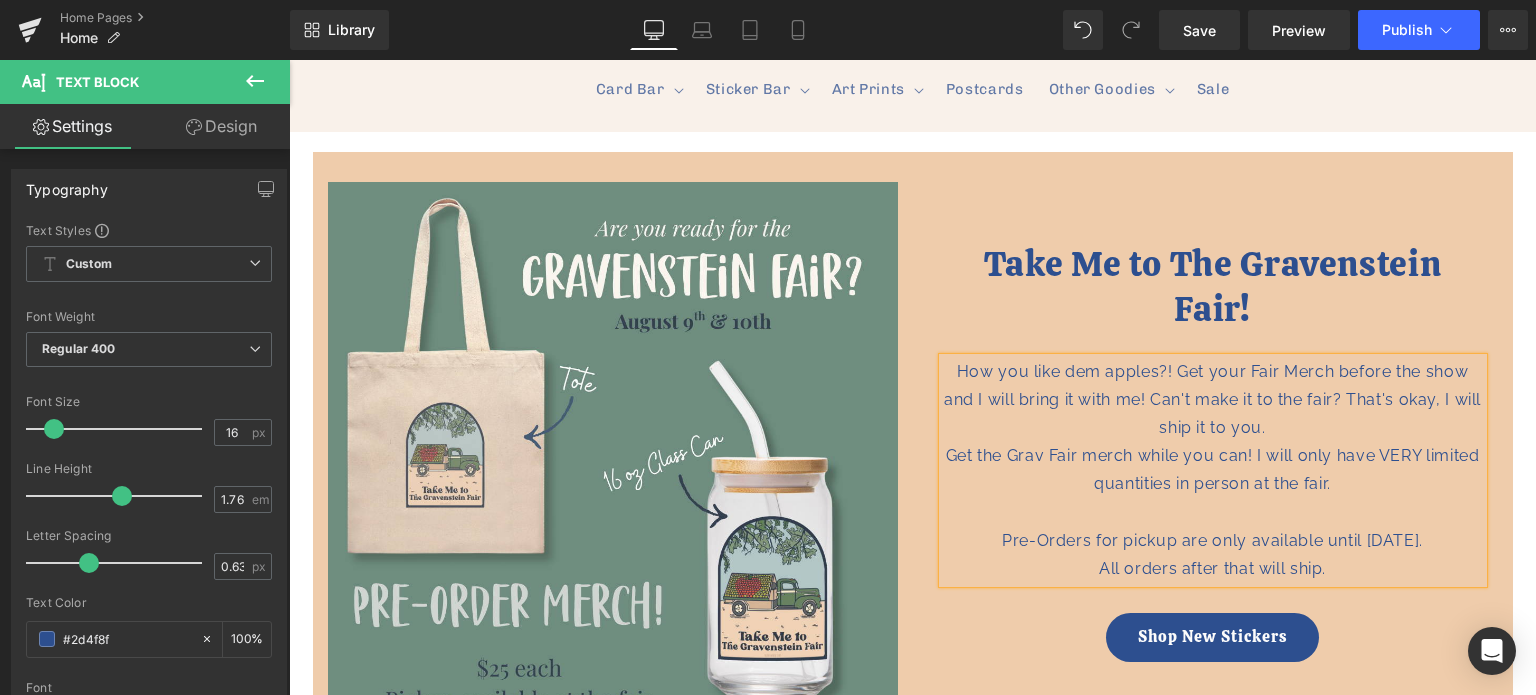 drag, startPoint x: 944, startPoint y: 492, endPoint x: 1466, endPoint y: 493, distance: 522.001 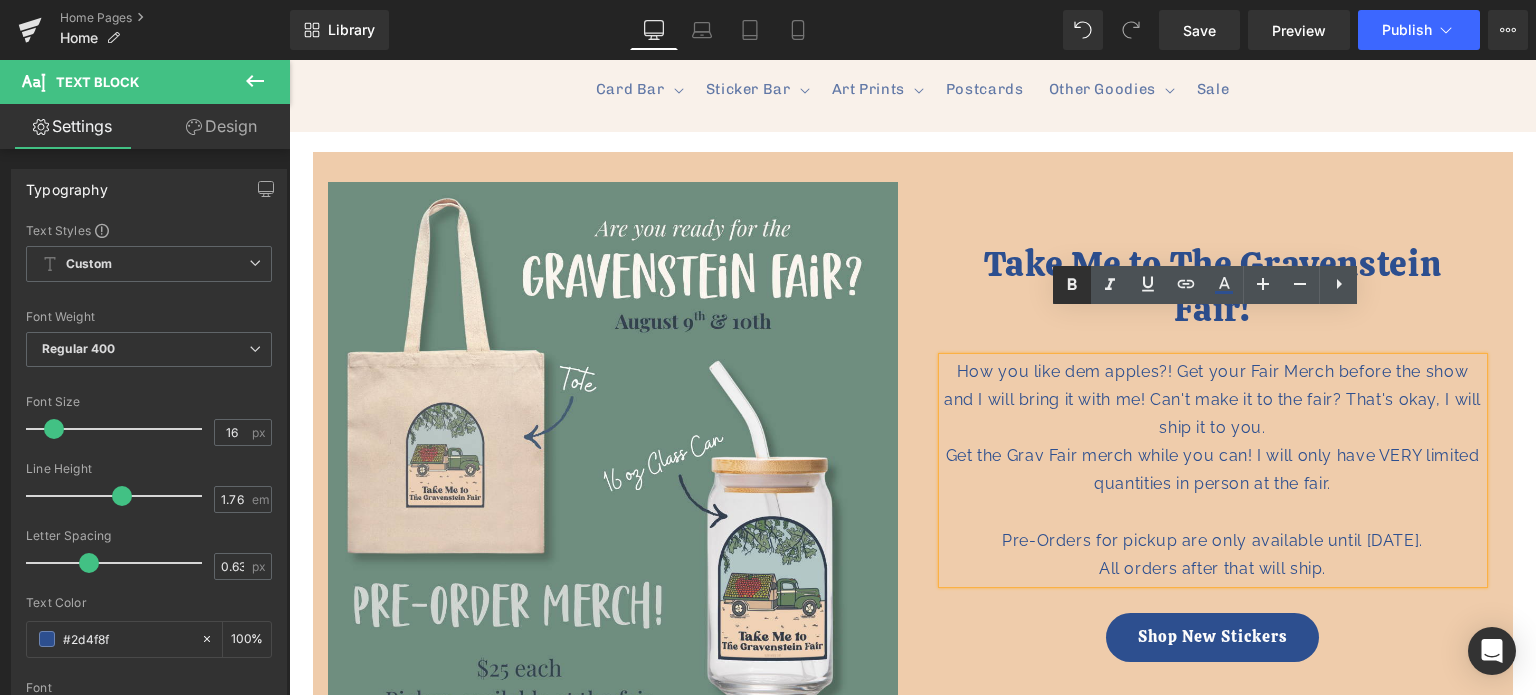 click 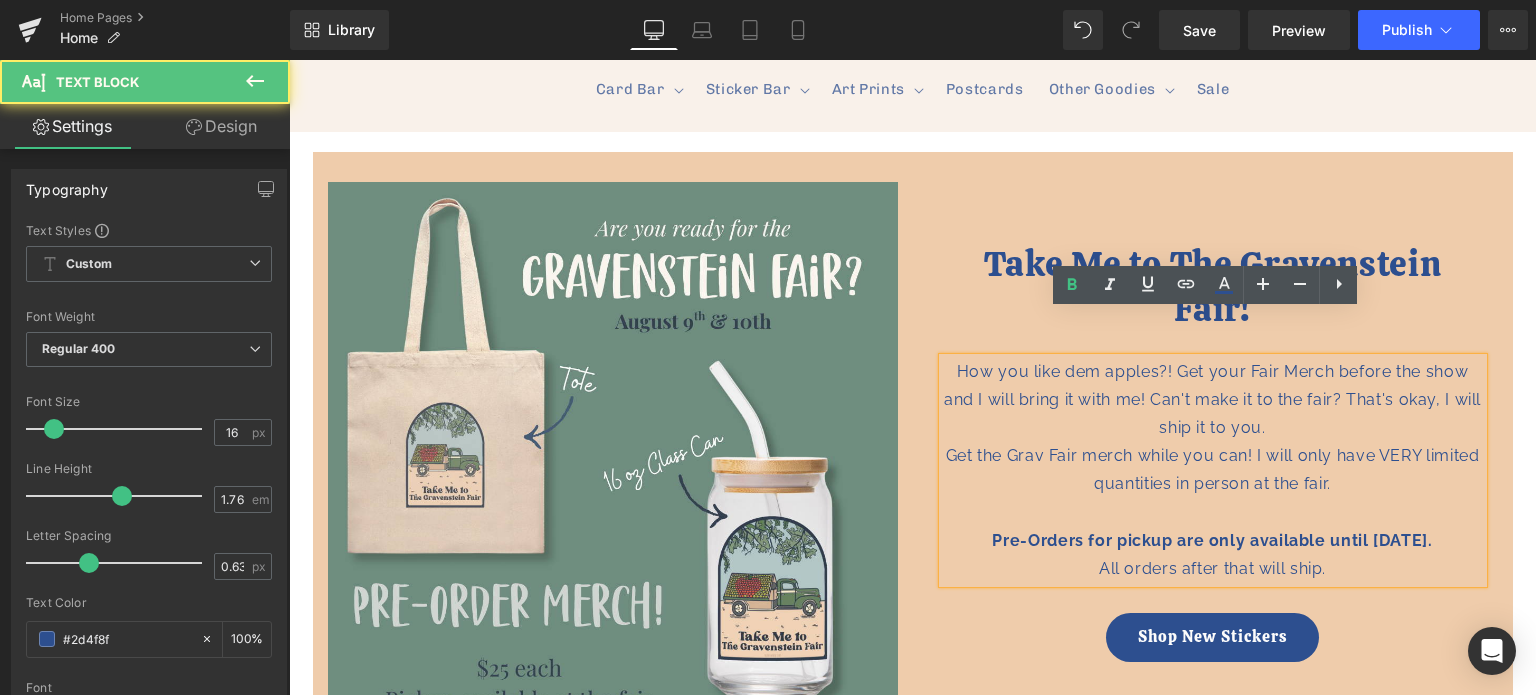 click on "Pre-Orders for pickup are only available until [DATE]." at bounding box center (1212, 540) 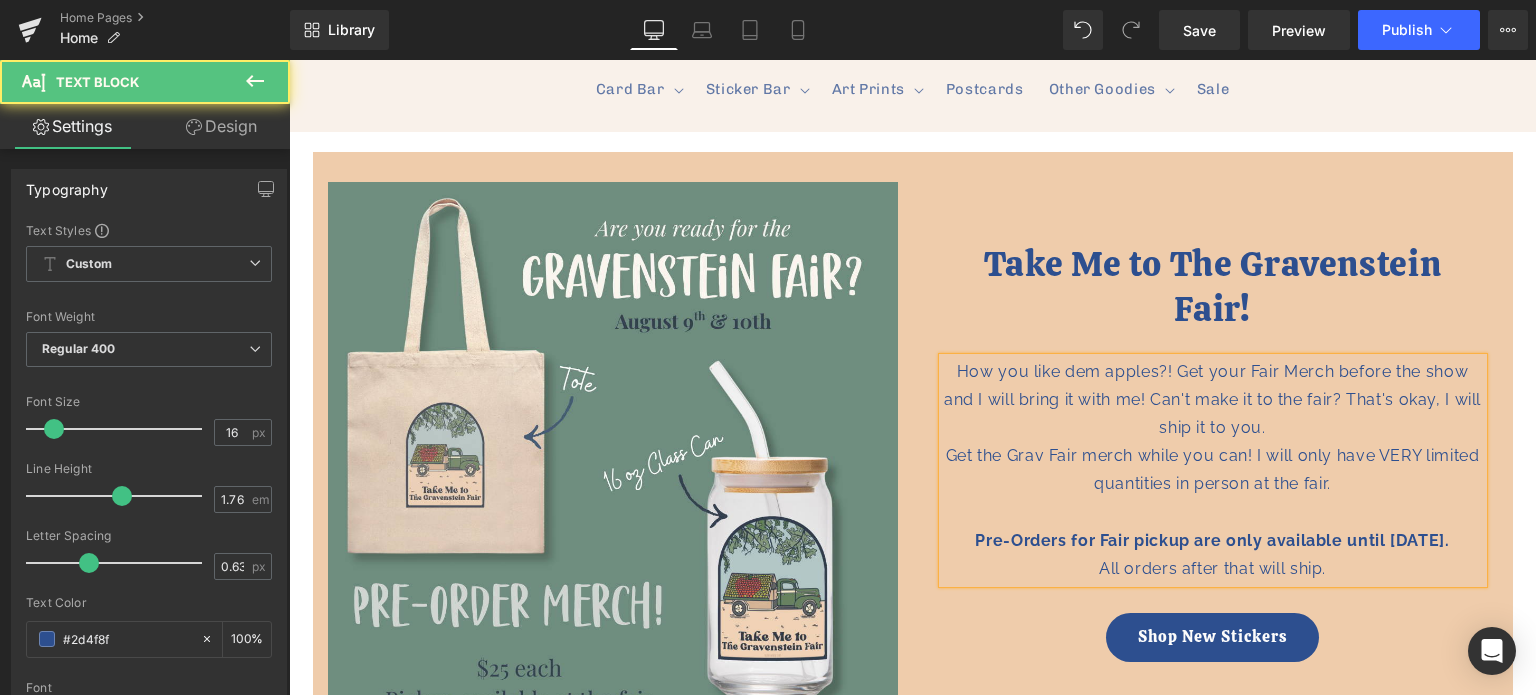 click on "Pre-Orders for Fair pickup are only available until [DATE]." at bounding box center (1212, 540) 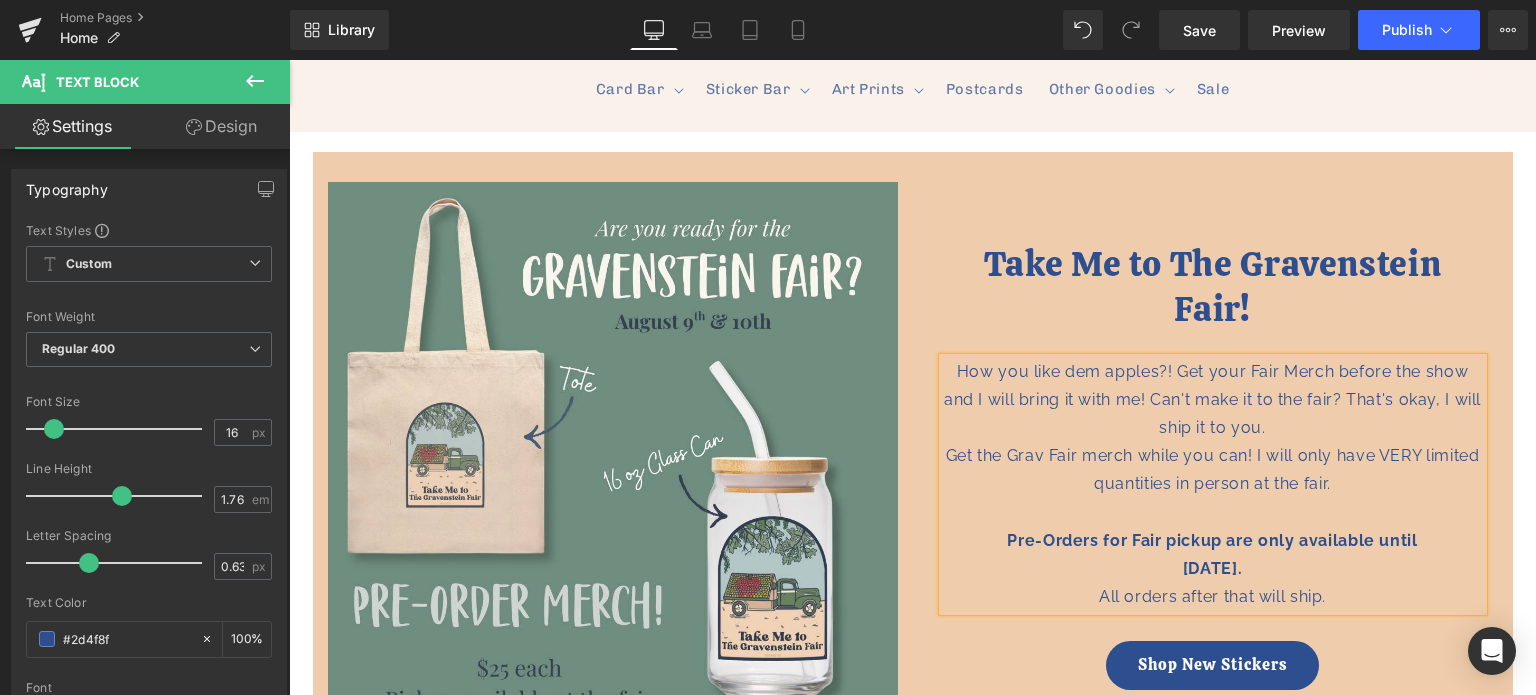 click on "All orders after that will ship." at bounding box center (1213, 597) 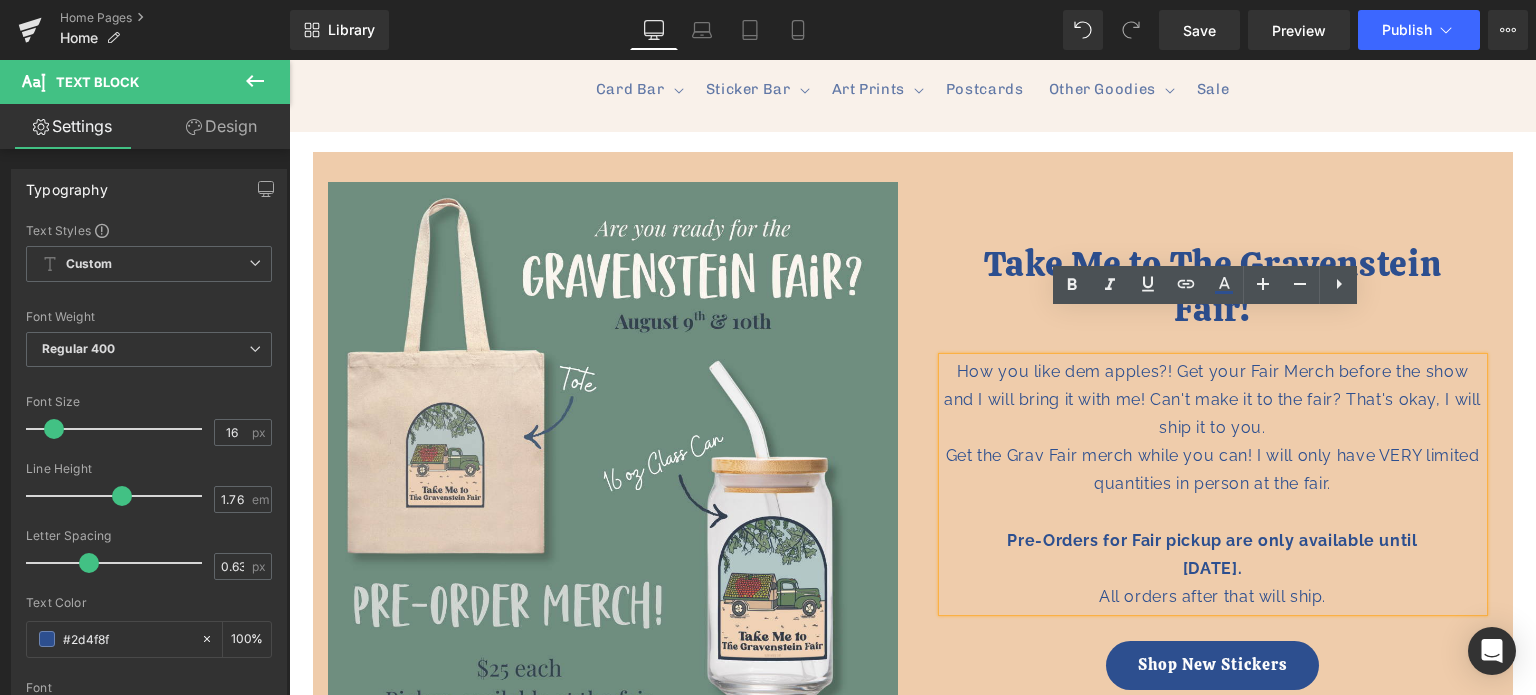 click on "How you like dem apples?! Get your Fair Merch before the show and I will bring it with me! Can't make it to the fair? That's okay, I will ship it to you. Get the Grav Fair merch while you can! I will only have VERY limited quantities in person at the fair. Pre-Orders for Fair pickup are only available until  [DATE]. All orders after that will ship." at bounding box center (1213, 484) 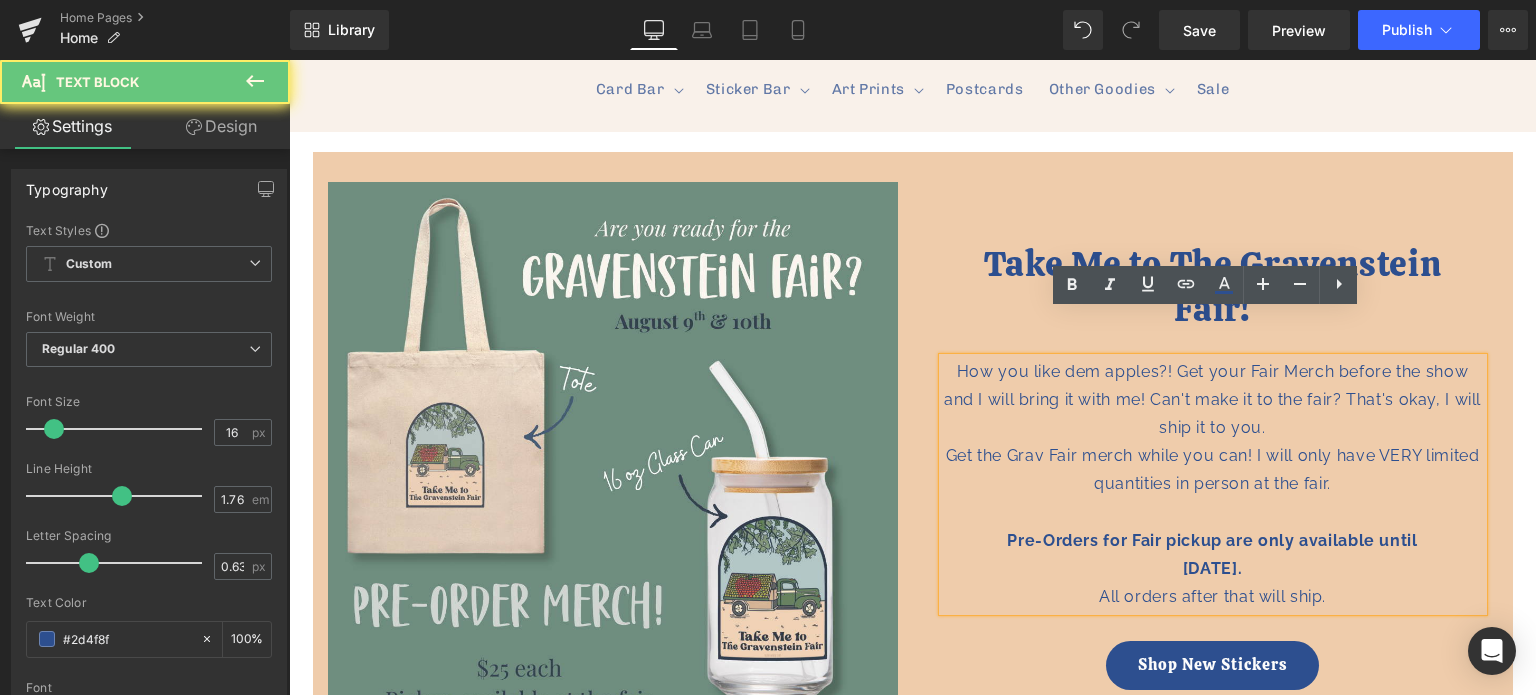 click on "How you like dem apples?! Get your Fair Merch before the show and I will bring it with me! Can't make it to the fair? That's okay, I will ship it to you. Get the Grav Fair merch while you can! I will only have VERY limited quantities in person at the fair. Pre-Orders for Fair pickup are only available until  [DATE]. All orders after that will ship." at bounding box center [1213, 484] 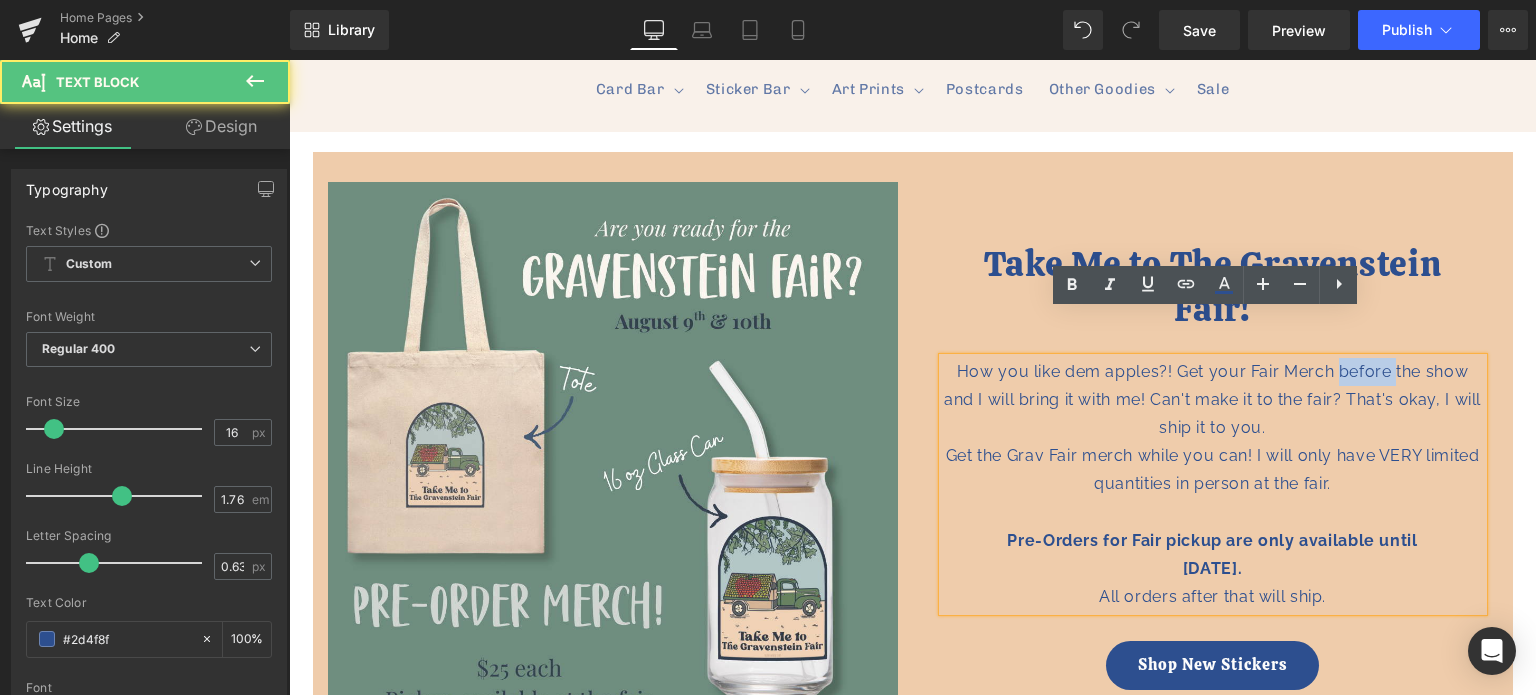 click on "How you like dem apples?! Get your Fair Merch before the show and I will bring it with me! Can't make it to the fair? That's okay, I will ship it to you. Get the Grav Fair merch while you can! I will only have VERY limited quantities in person at the fair. Pre-Orders for Fair pickup are only available until  [DATE]. All orders after that will ship." at bounding box center [1213, 484] 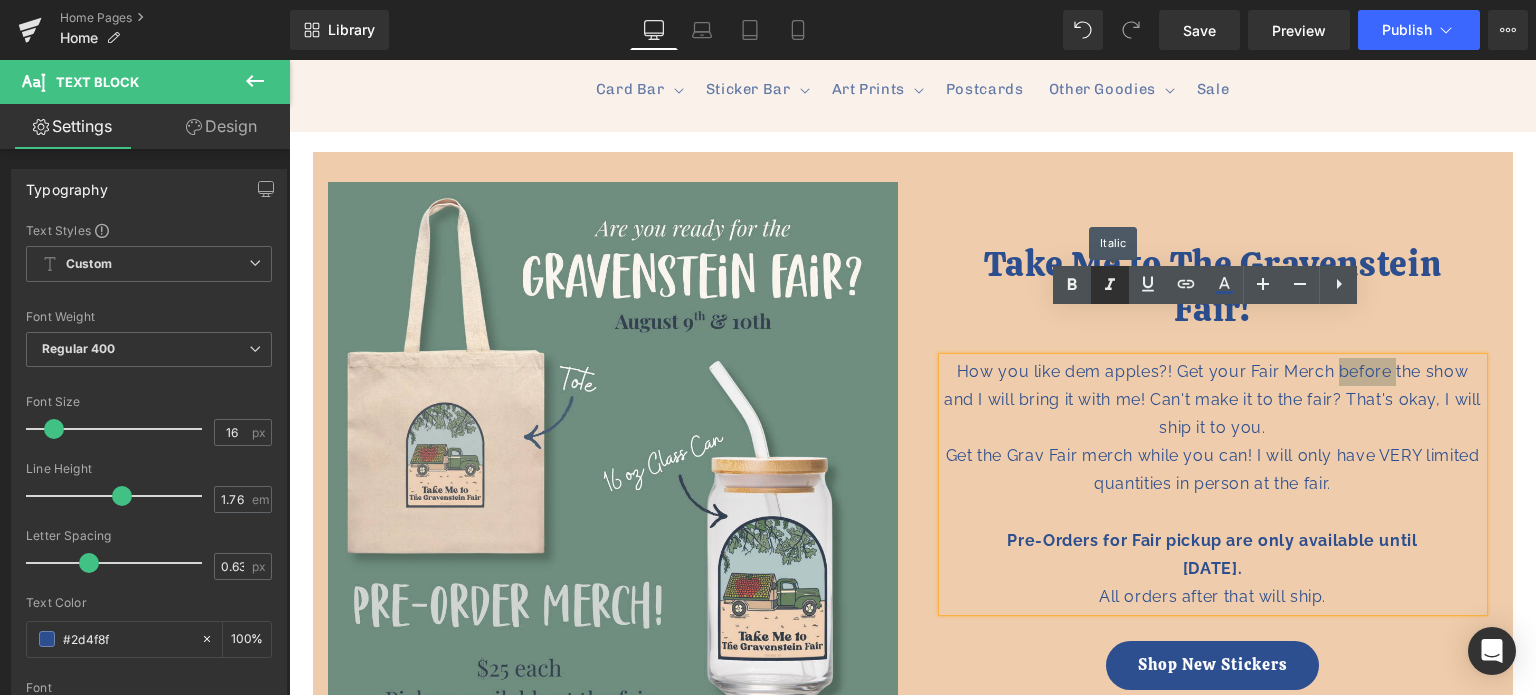 click 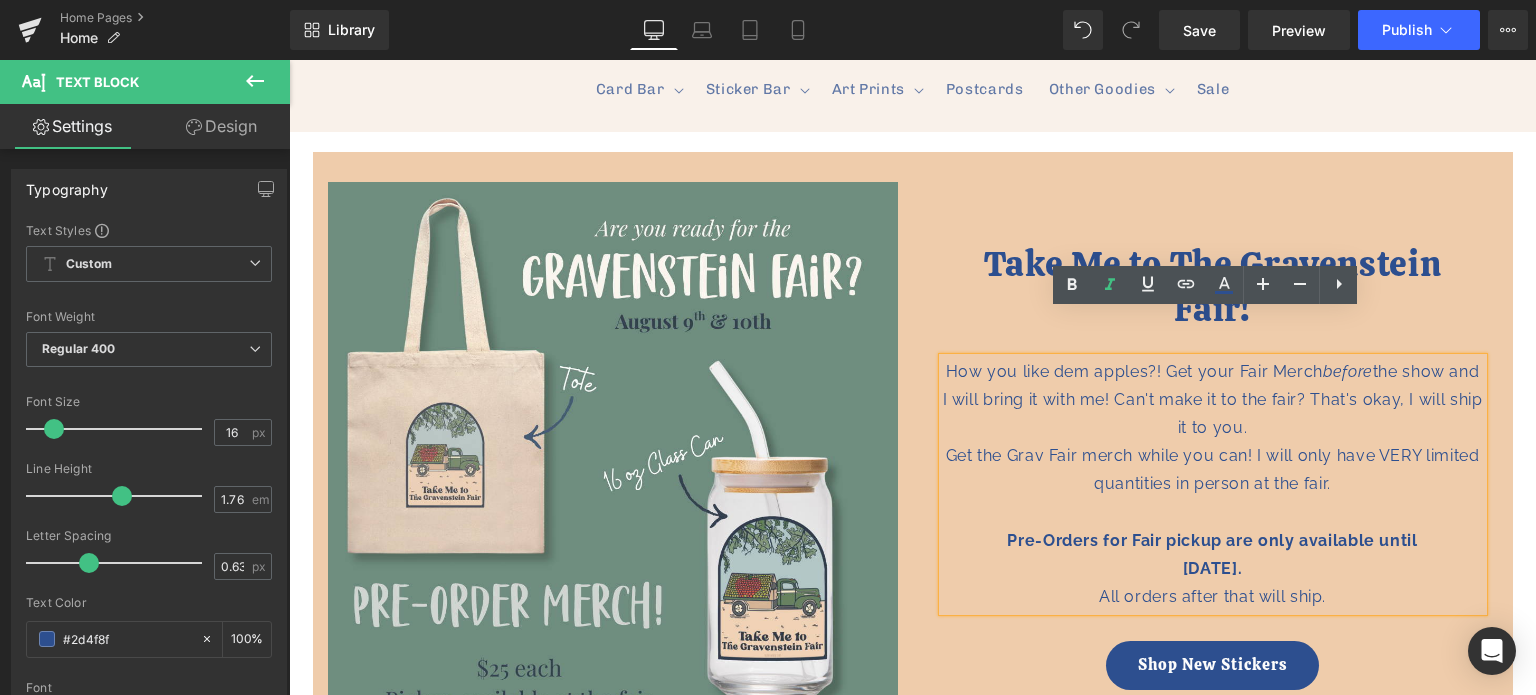 click on "How you like dem apples?! Get your Fair Merch  before  the show and I will bring it with me! Can't make it to the fair? That's okay, I will ship it to you. Get the Grav Fair merch while you can! I will only have VERY limited quantities in person at the fair. Pre-Orders for Fair pickup are only available until  [DATE]. All orders after that will ship." at bounding box center [1213, 484] 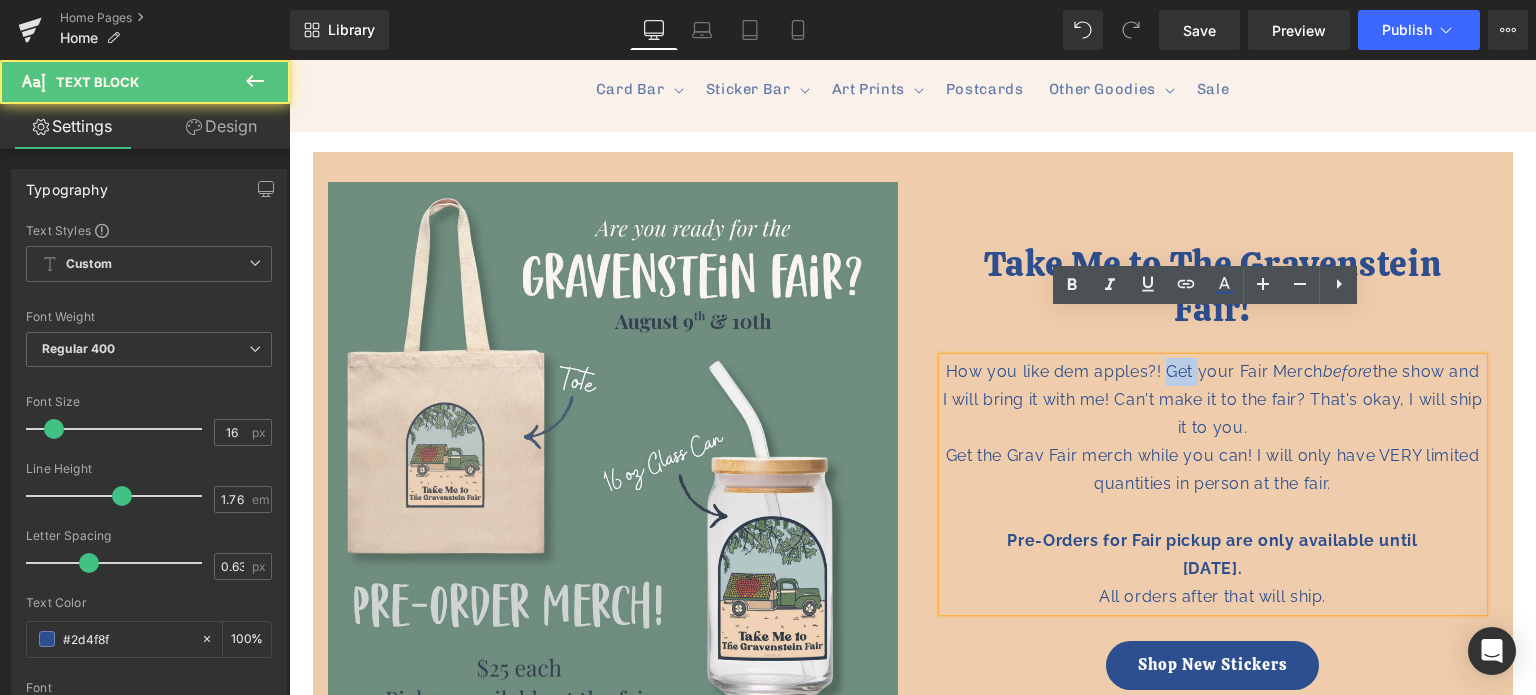 click on "How you like dem apples?! Get your Fair Merch  before  the show and I will bring it with me! Can't make it to the fair? That's okay, I will ship it to you. Get the Grav Fair merch while you can! I will only have VERY limited quantities in person at the fair. Pre-Orders for Fair pickup are only available until  [DATE]. All orders after that will ship." at bounding box center (1213, 484) 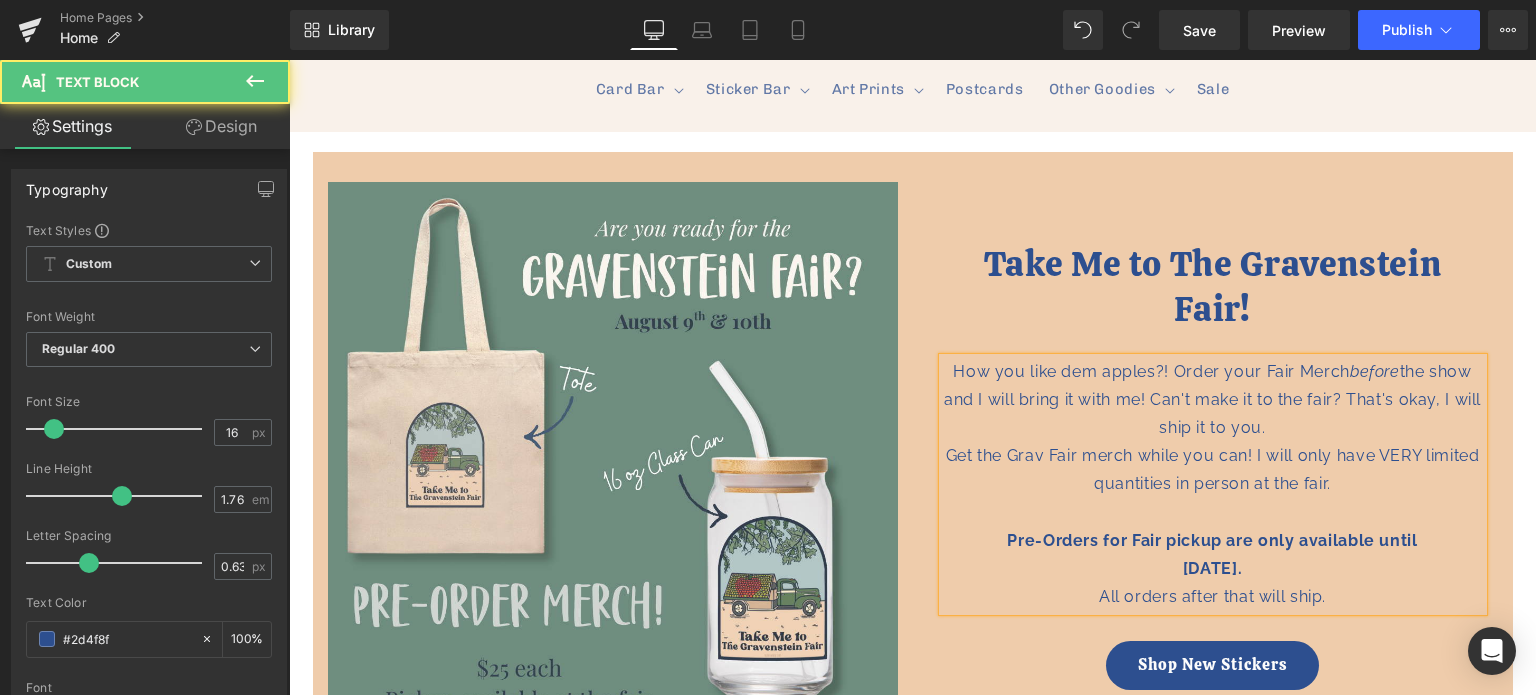 click on "How you like dem apples?! Order your Fair Merch  before  the show and I will bring it with me! Can't make it to the fair? That's okay, I will ship it to you. Get the Grav Fair merch while you can! I will only have VERY limited quantities in person at the fair. Pre-Orders for Fair pickup are only available until  [DATE]. All orders after that will ship." at bounding box center (1213, 484) 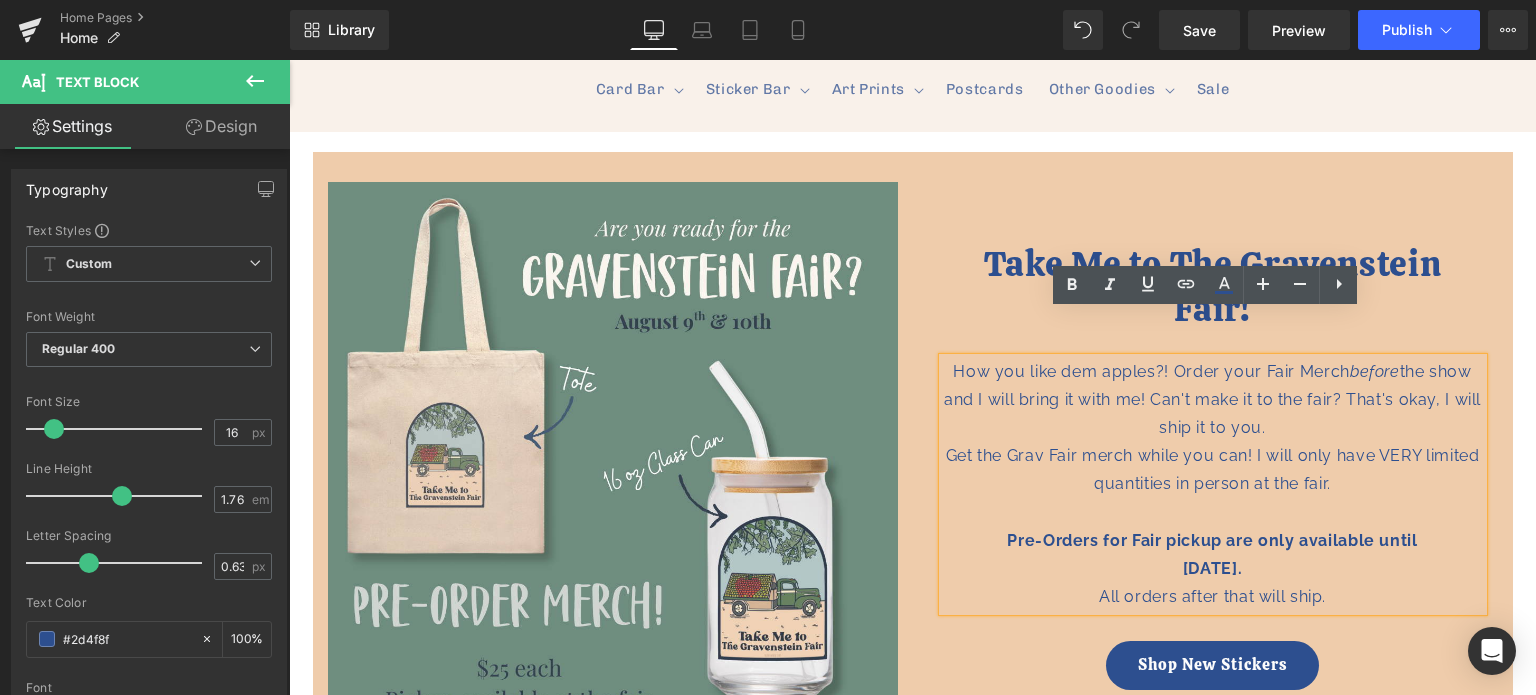 click on "How you like dem apples?! Order your Fair Merch  before  the show and I will bring it with me! Can't make it to the fair? That's okay, I will ship it to you. Get the Grav Fair merch while you can! I will only have VERY limited quantities in person at the fair. Pre-Orders for Fair pickup are only available until  [DATE]. All orders after that will ship." at bounding box center (1213, 484) 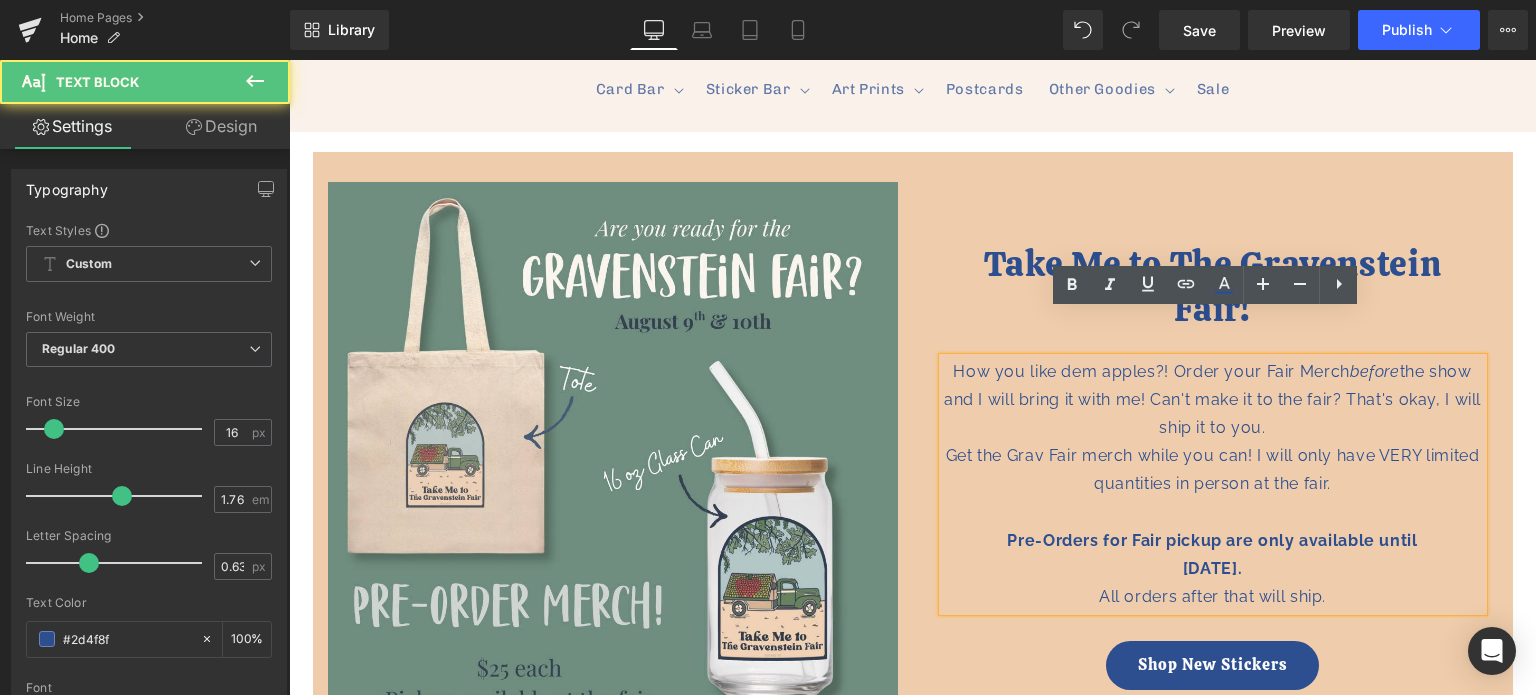 click on "Get the Grav Fair merch while you can! I will only have VERY limited quantities in person at the fair." at bounding box center (1213, 470) 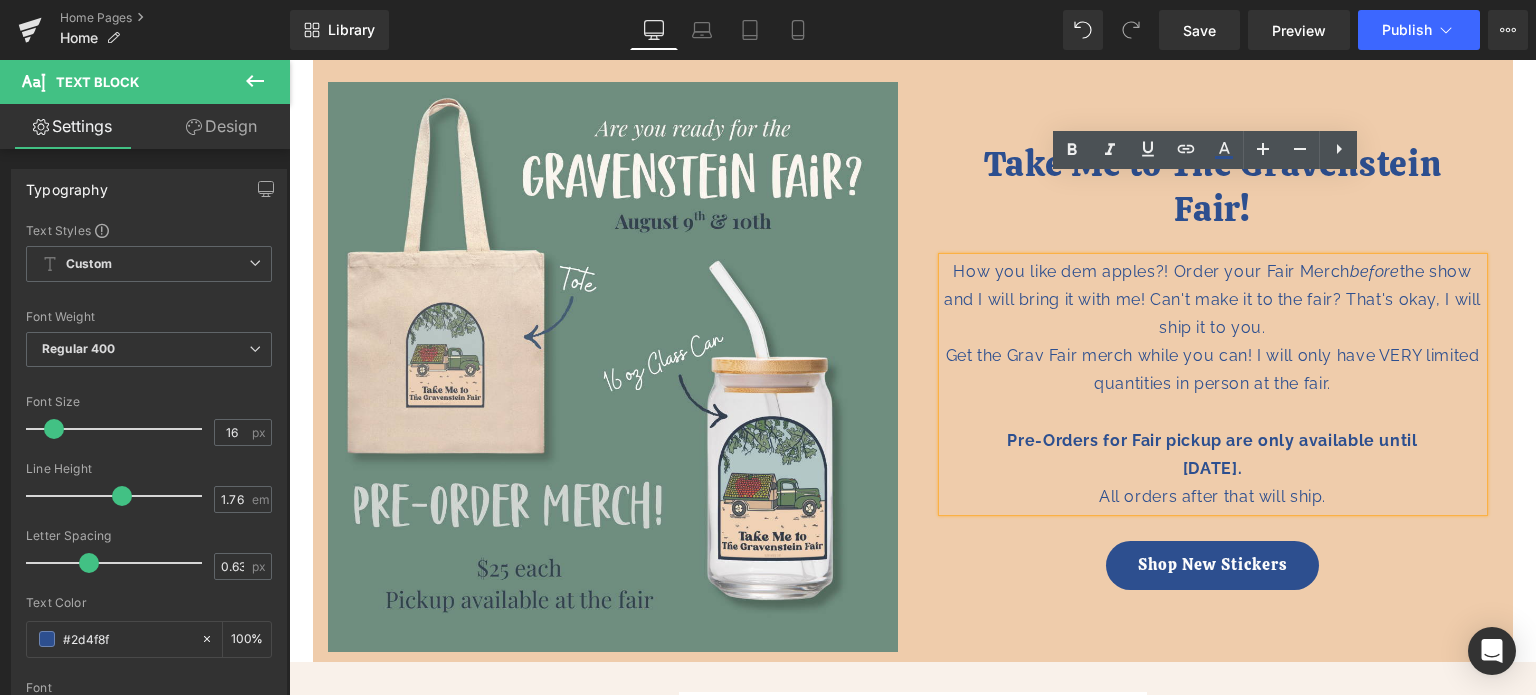scroll, scrollTop: 400, scrollLeft: 0, axis: vertical 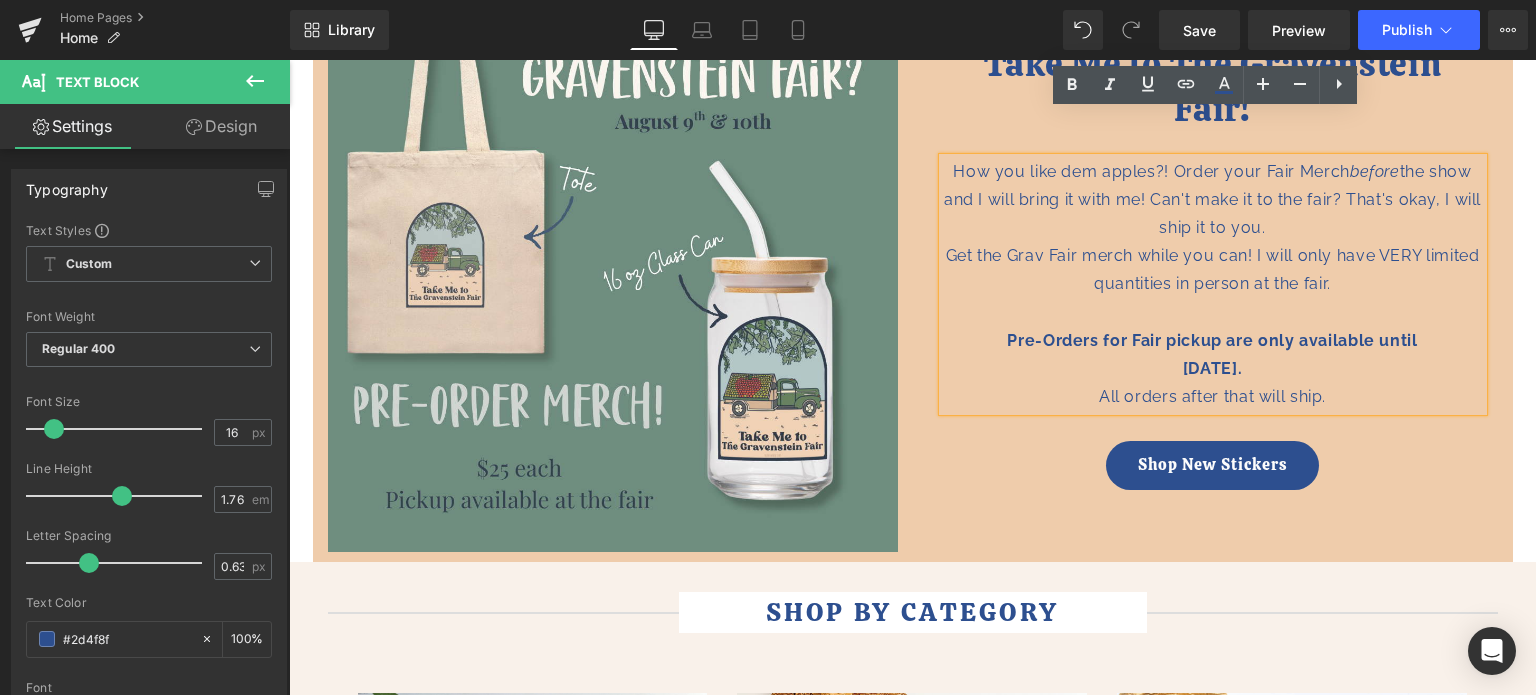 click on "Shop New Stickers" at bounding box center [1212, 465] 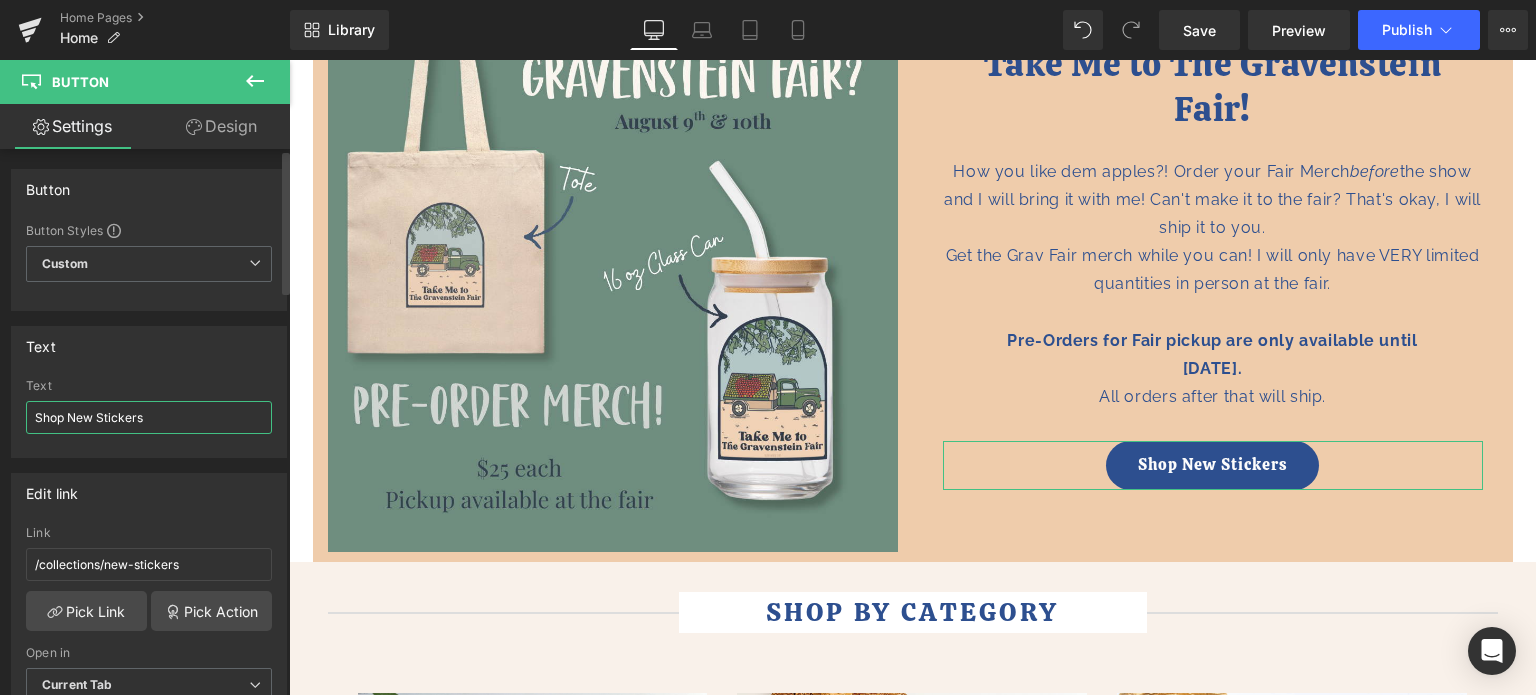 drag, startPoint x: 161, startPoint y: 418, endPoint x: 67, endPoint y: 423, distance: 94.13288 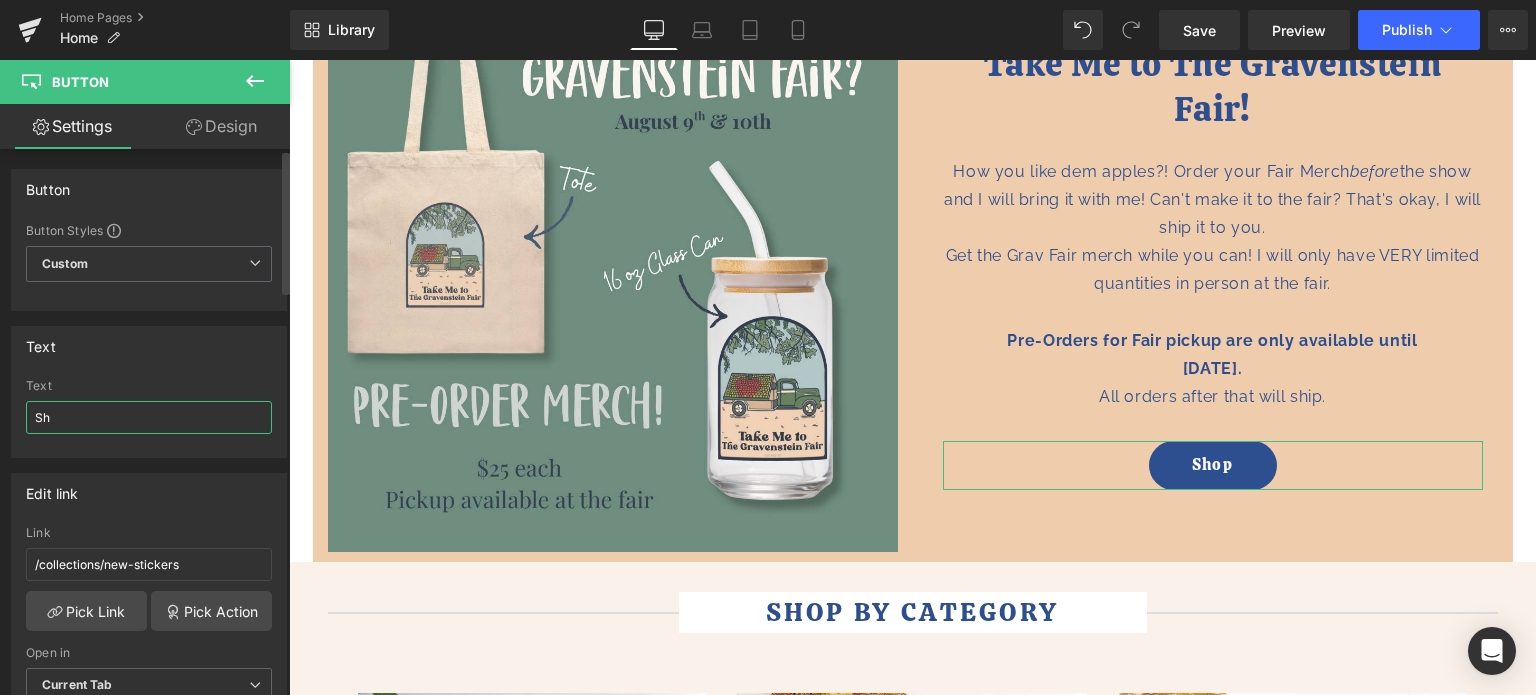 type on "S" 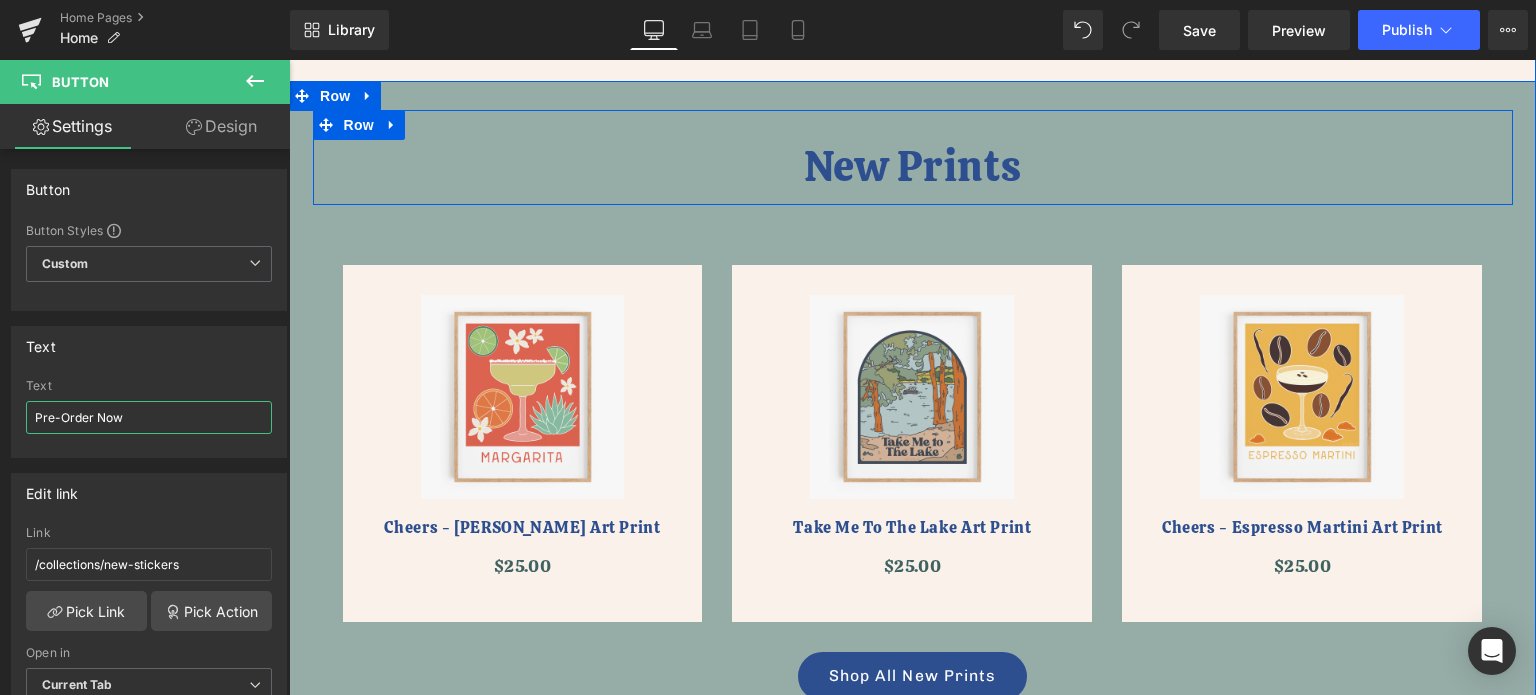 scroll, scrollTop: 2200, scrollLeft: 0, axis: vertical 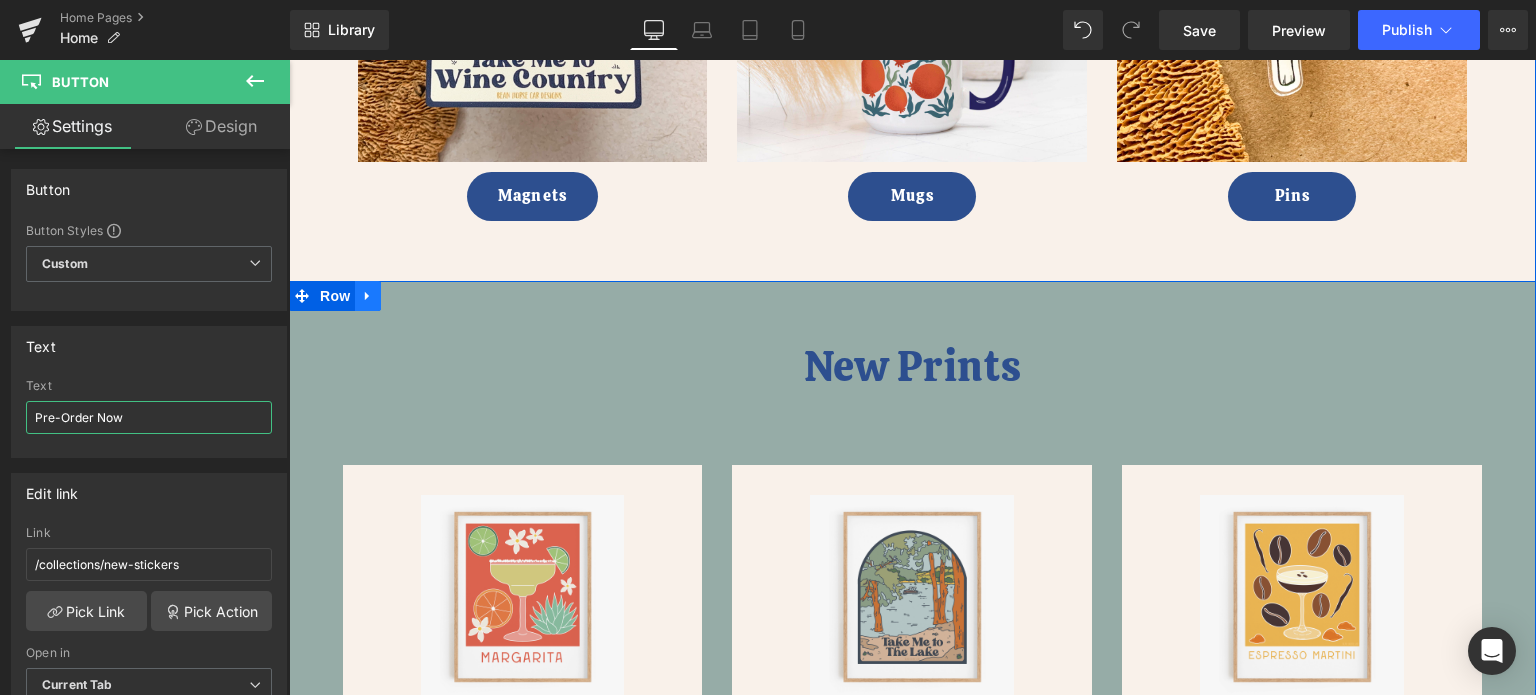 type on "Pre-Order Now" 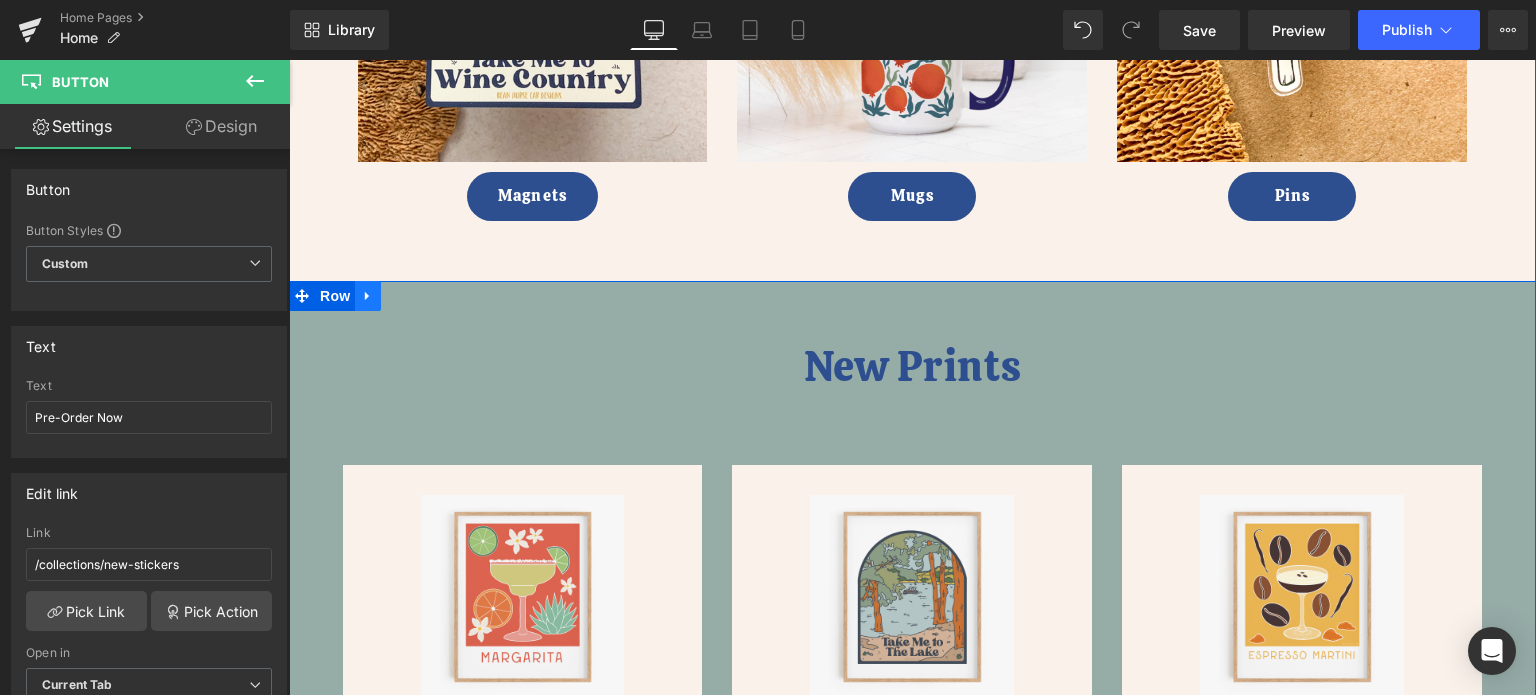 click 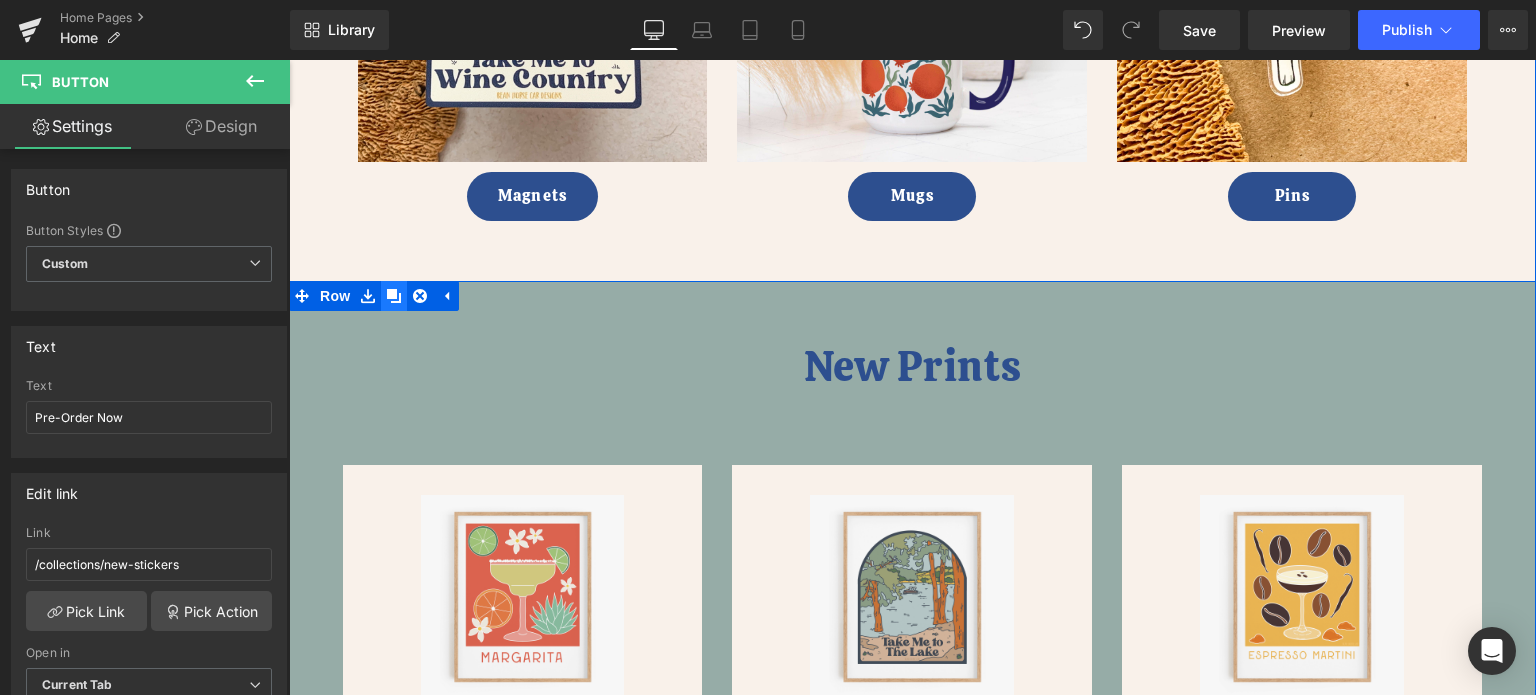 click 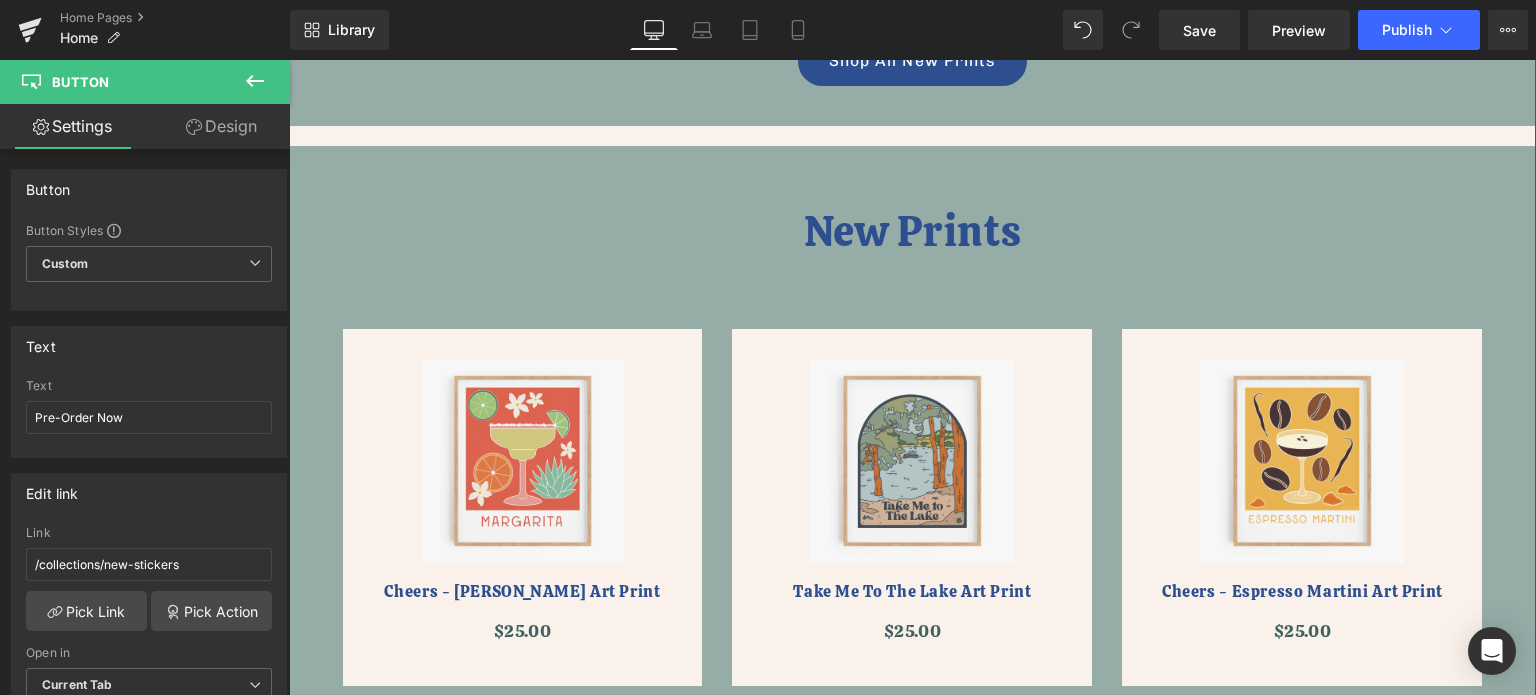 scroll, scrollTop: 3020, scrollLeft: 0, axis: vertical 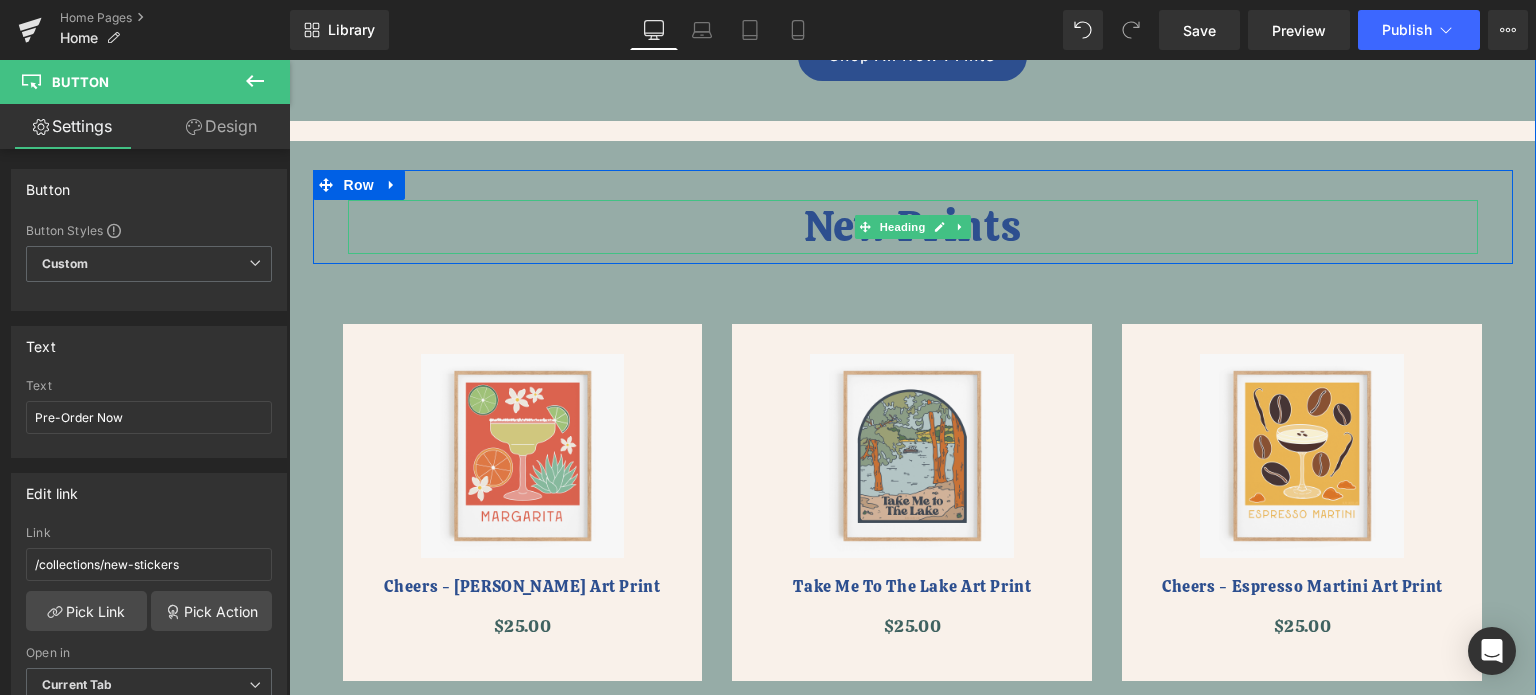 click on "New Prints" at bounding box center (913, 227) 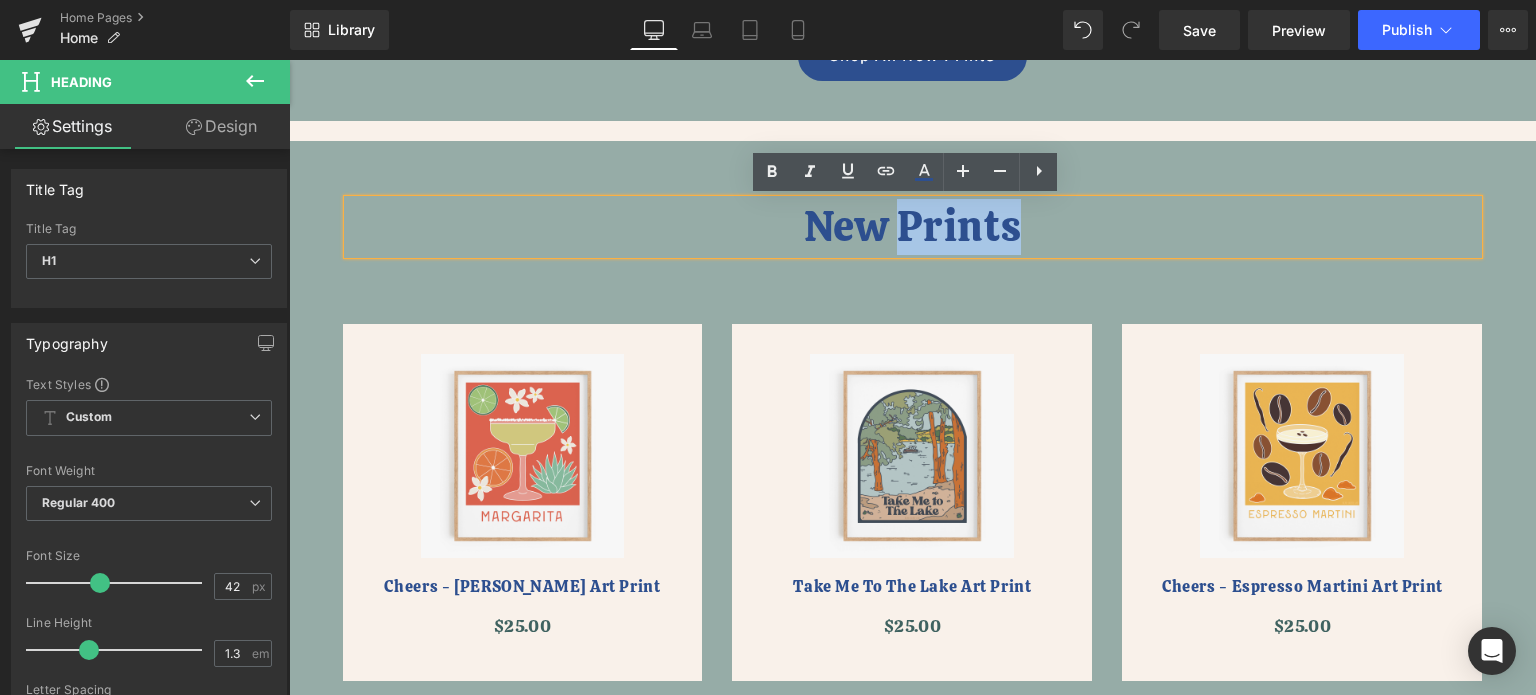 drag, startPoint x: 1020, startPoint y: 233, endPoint x: 901, endPoint y: 234, distance: 119.0042 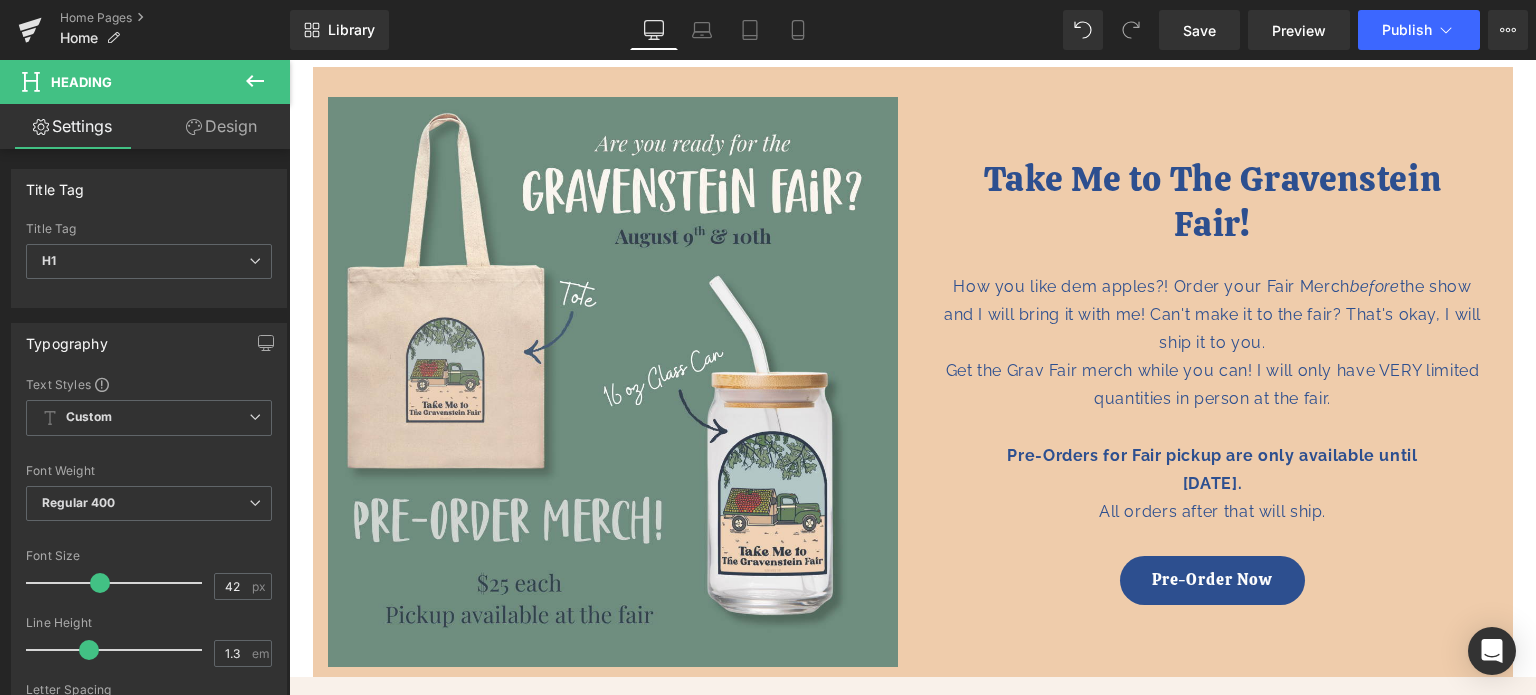 scroll, scrollTop: 120, scrollLeft: 0, axis: vertical 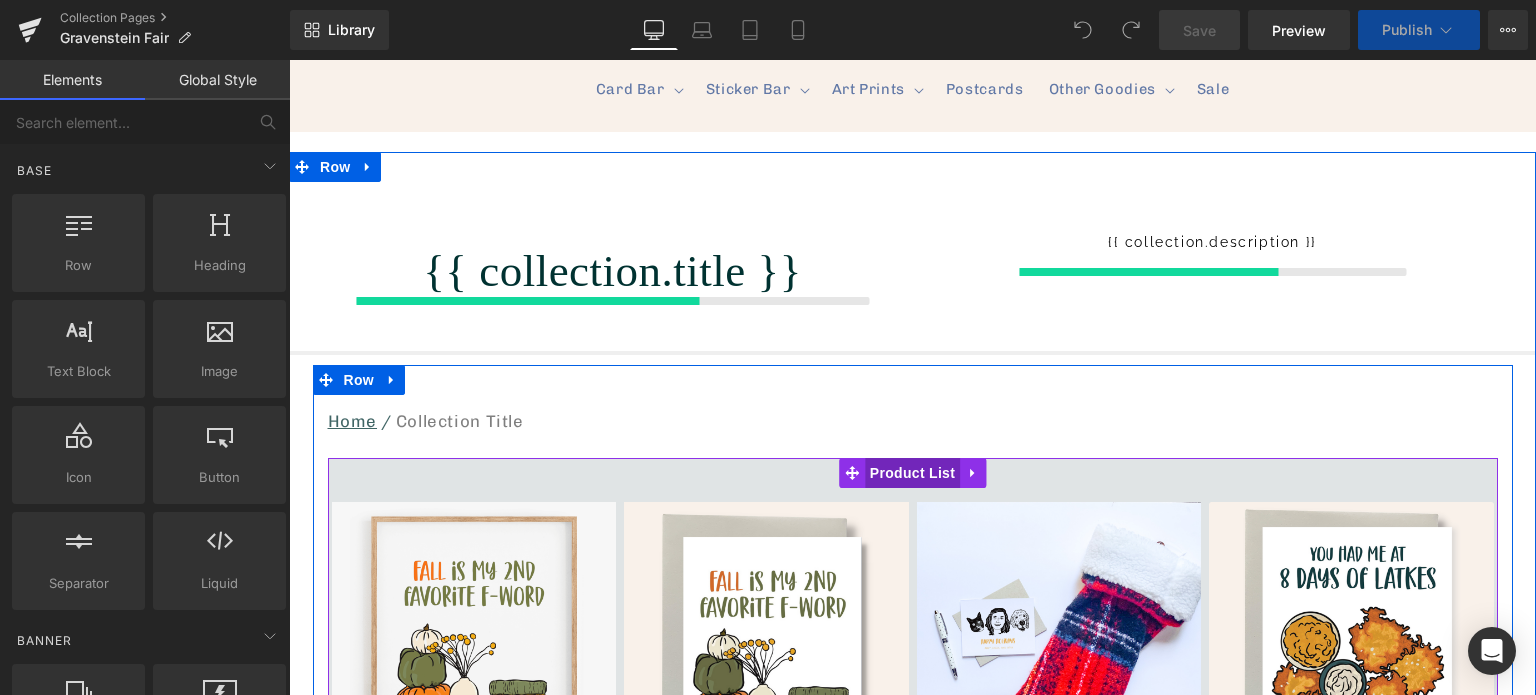 click on "Product List" at bounding box center [912, 473] 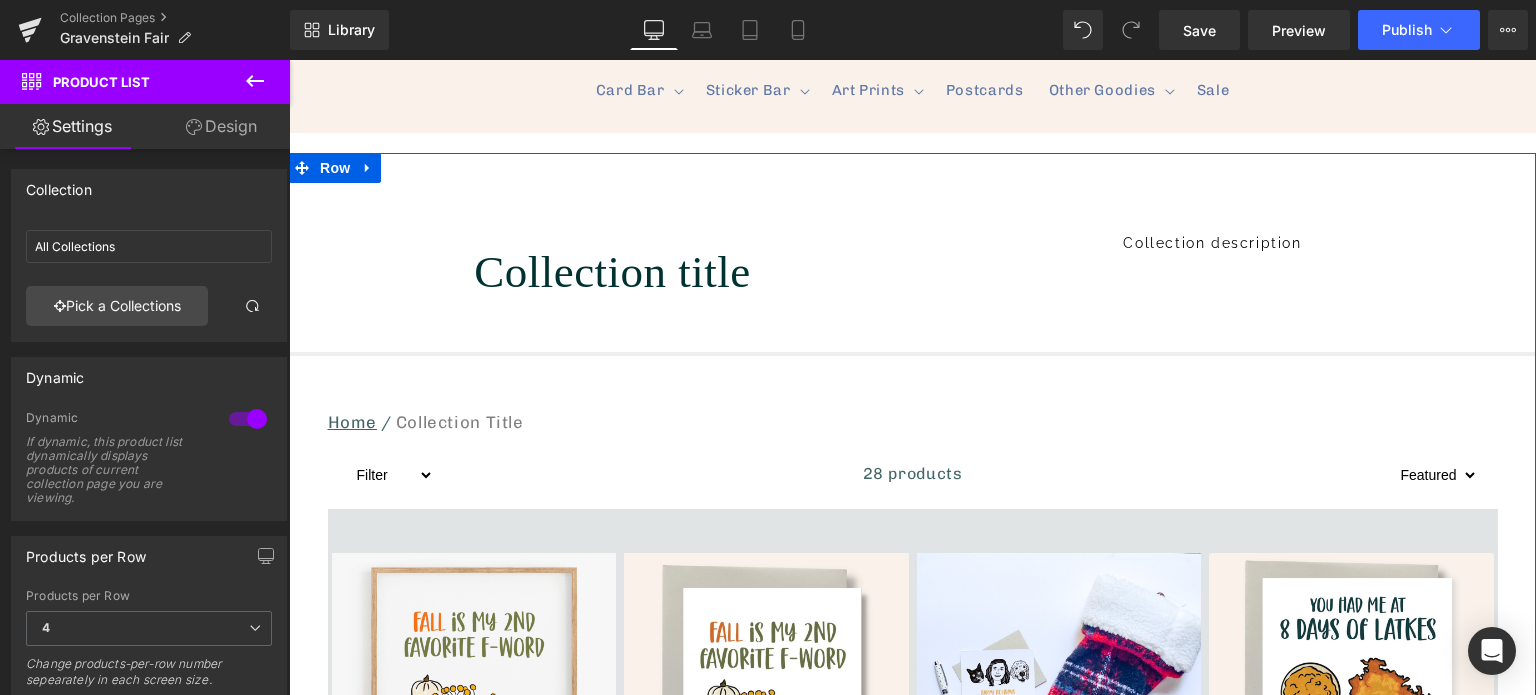 scroll, scrollTop: 200, scrollLeft: 0, axis: vertical 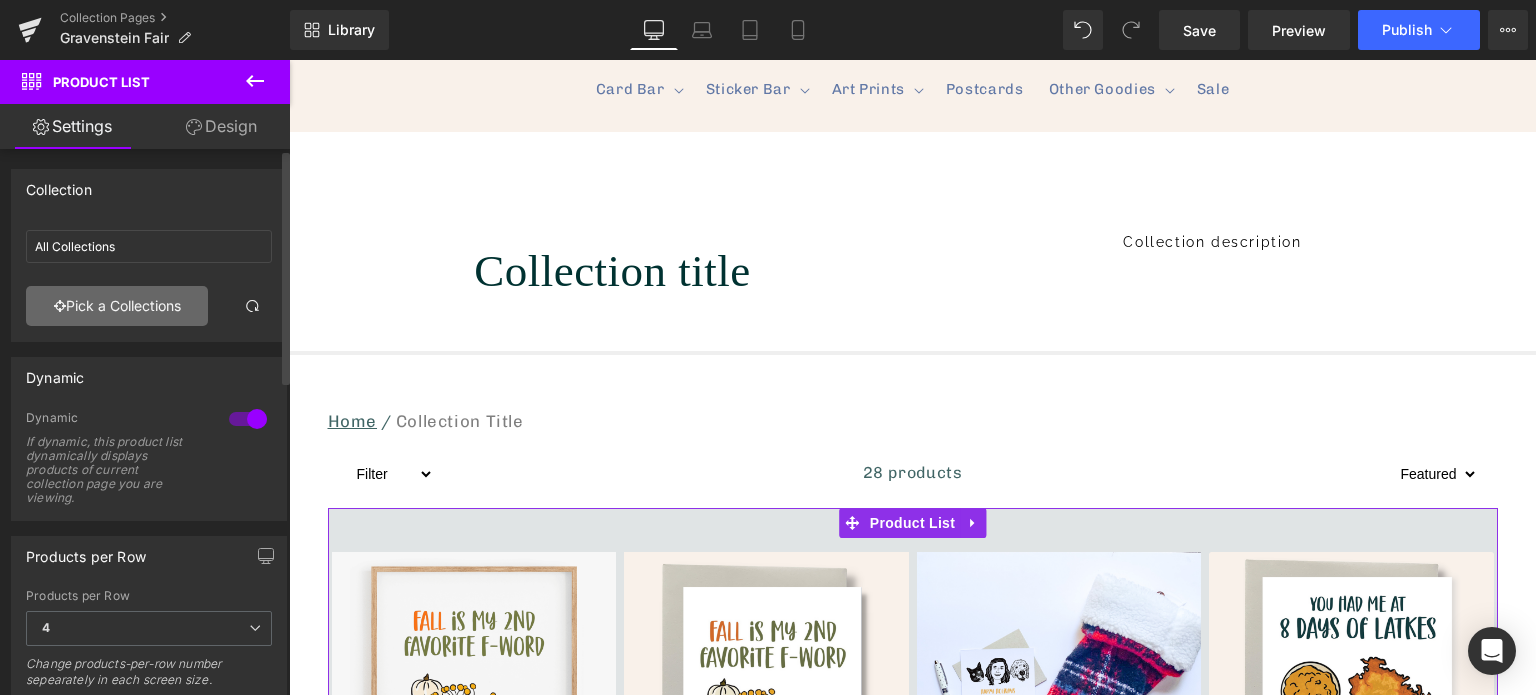click on "Pick a Collections" at bounding box center [117, 306] 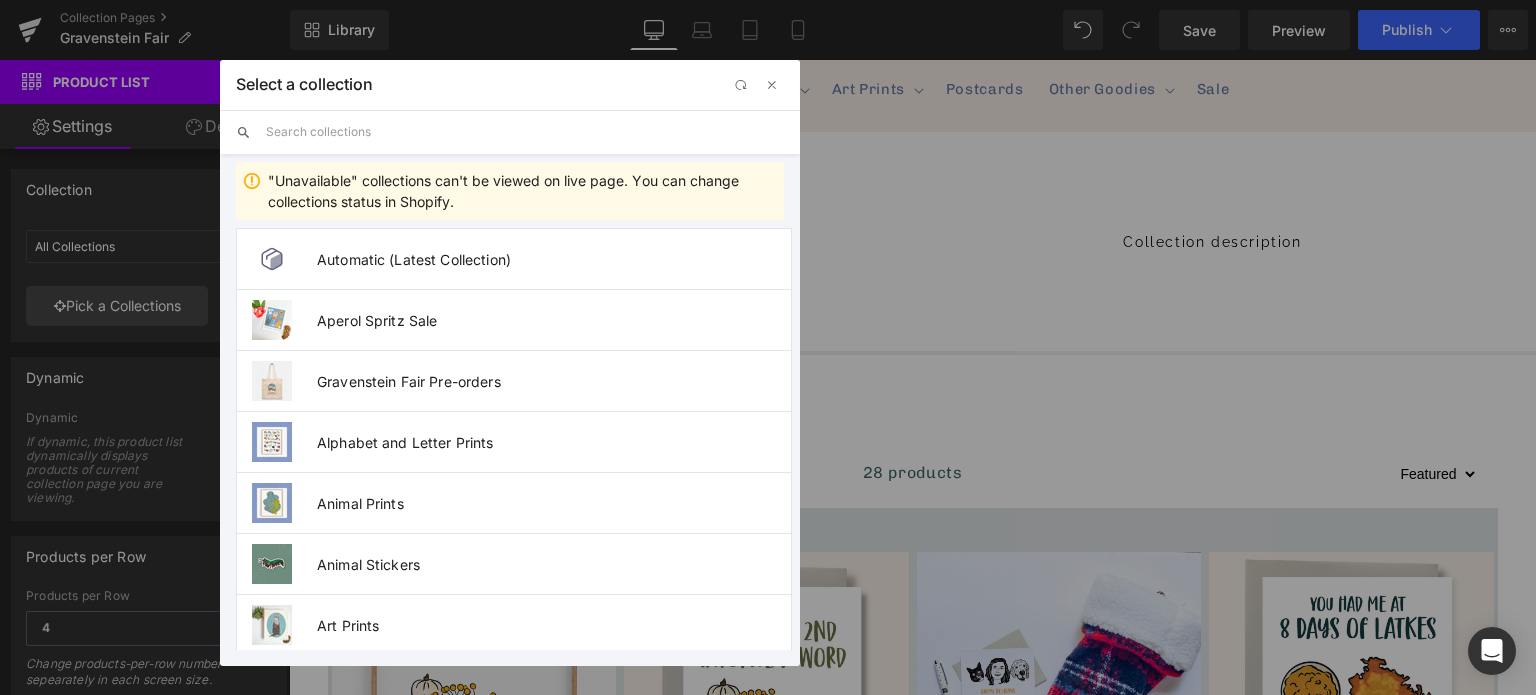 click at bounding box center [525, 132] 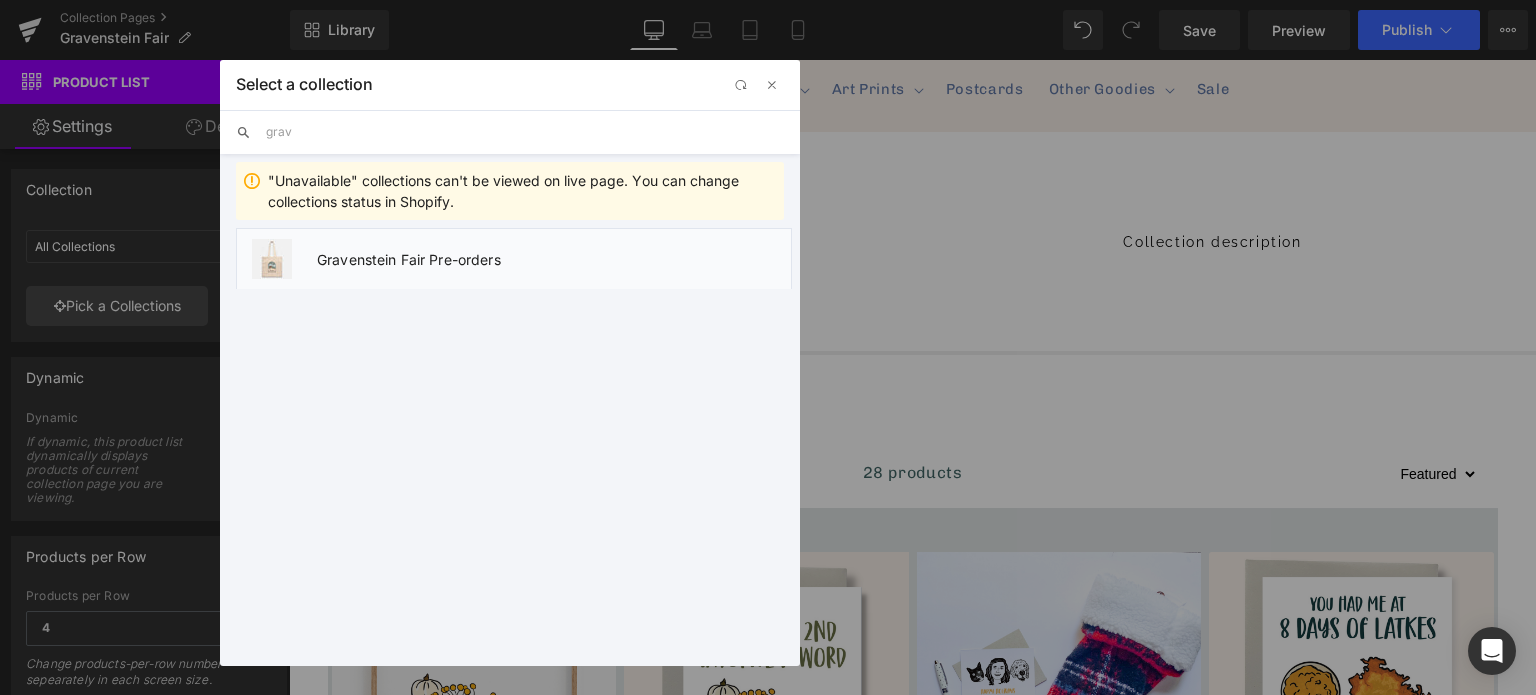 type on "grav" 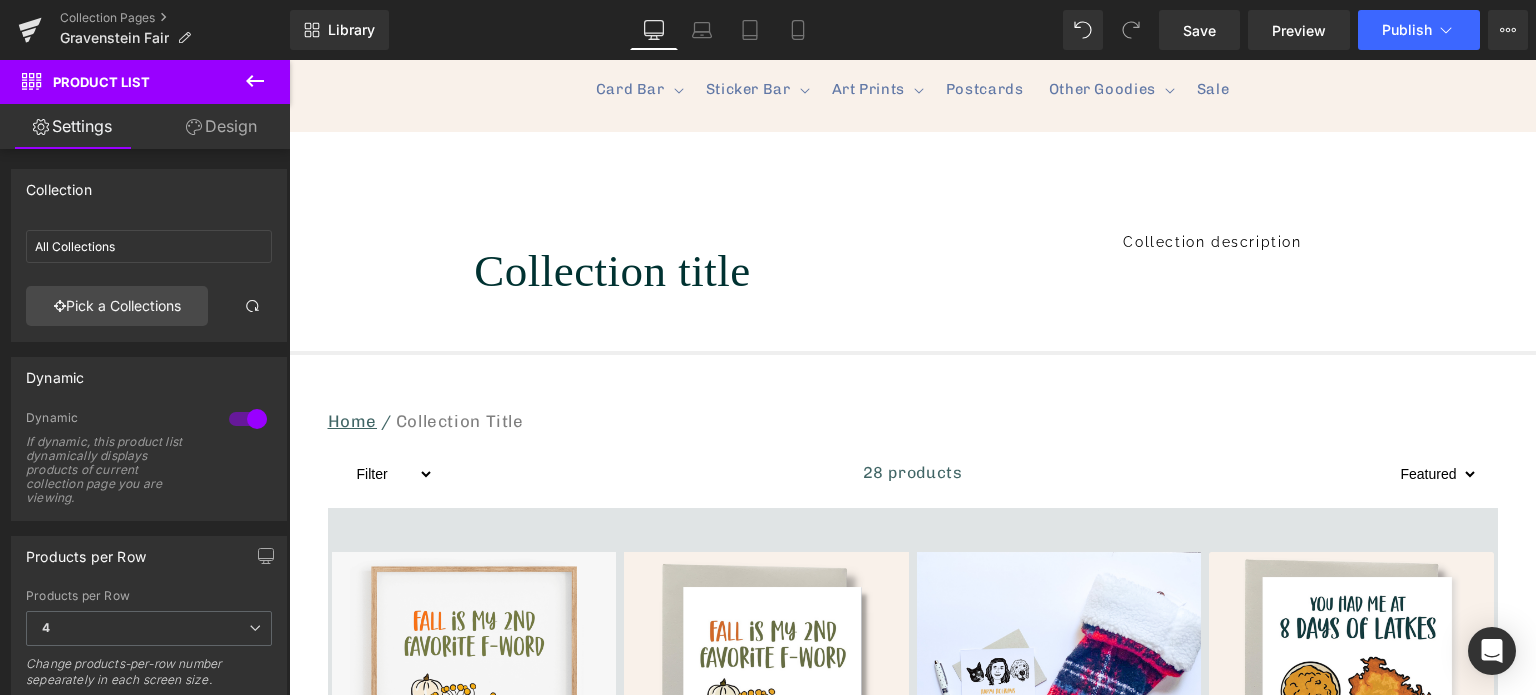 type on "Gravenstein Fair Pre-orders" 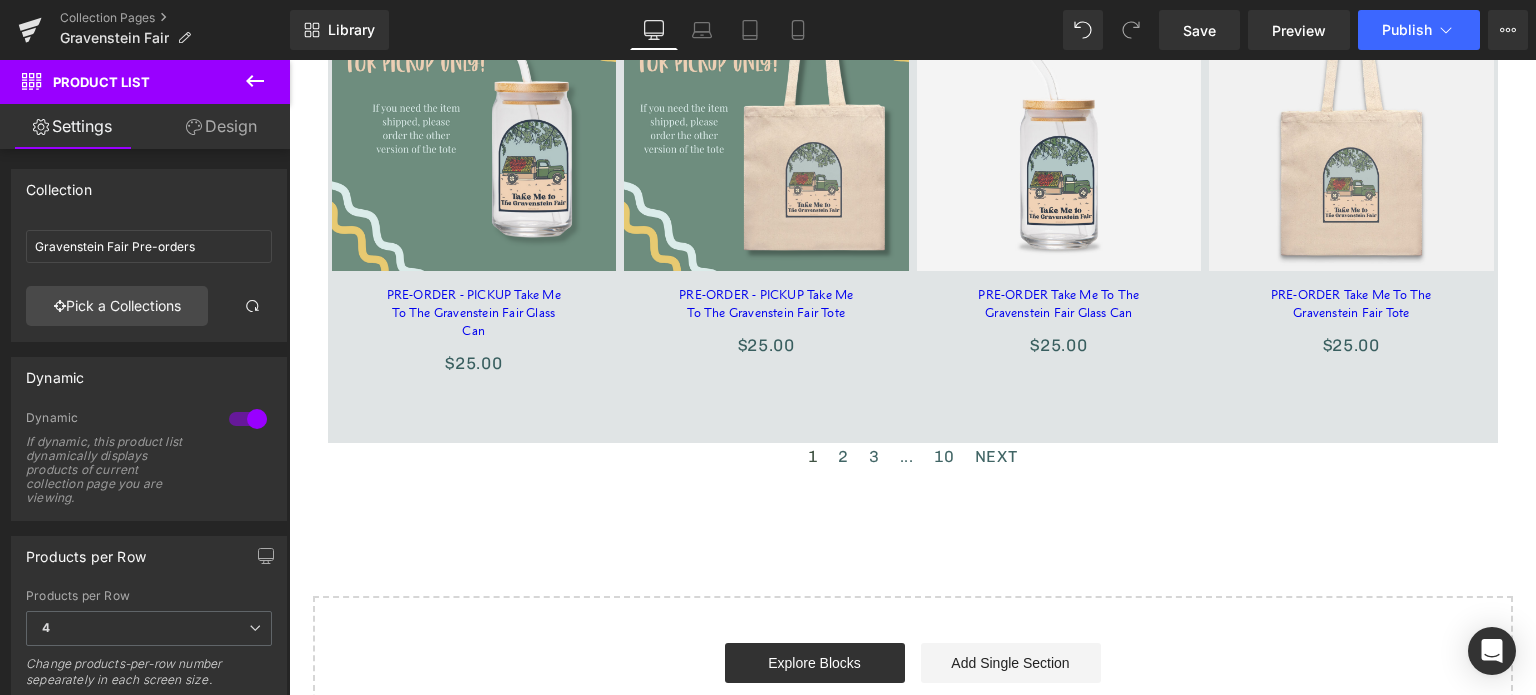 scroll, scrollTop: 1100, scrollLeft: 0, axis: vertical 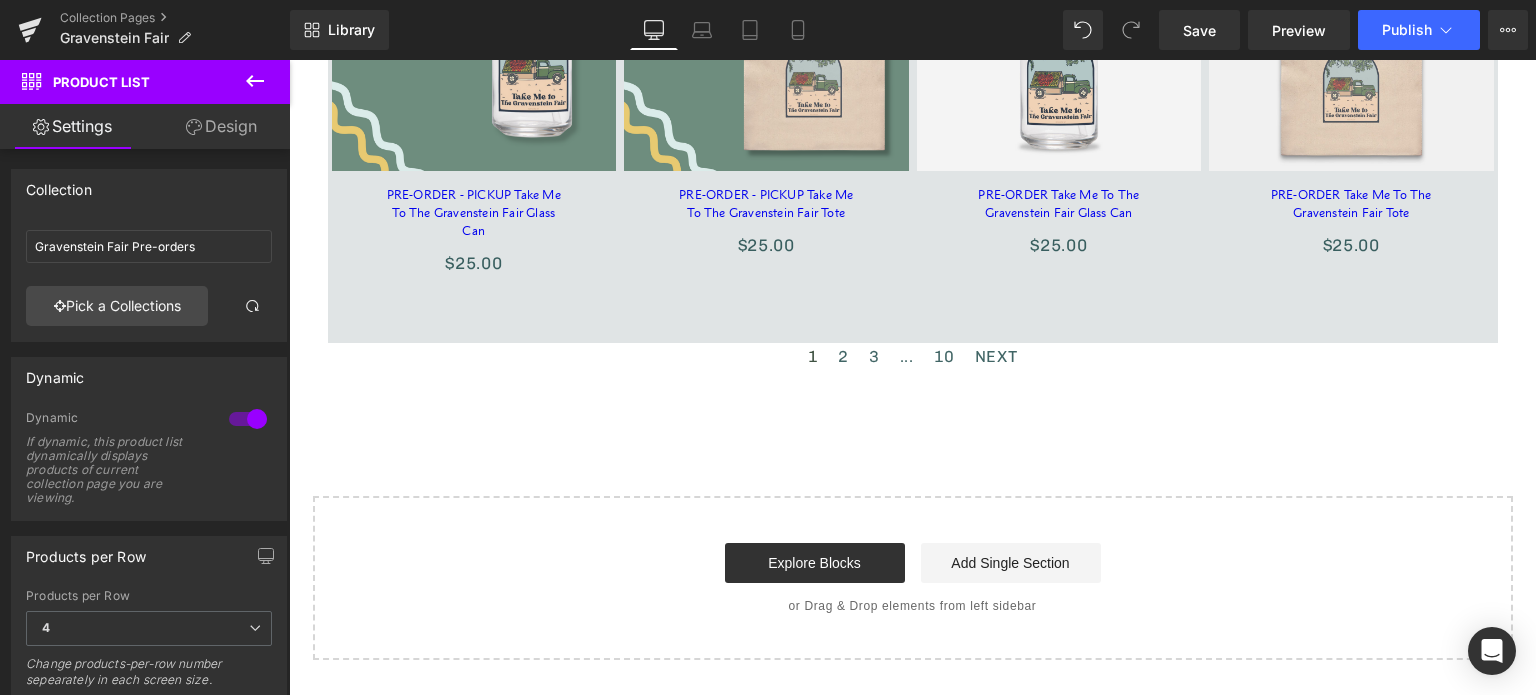 click 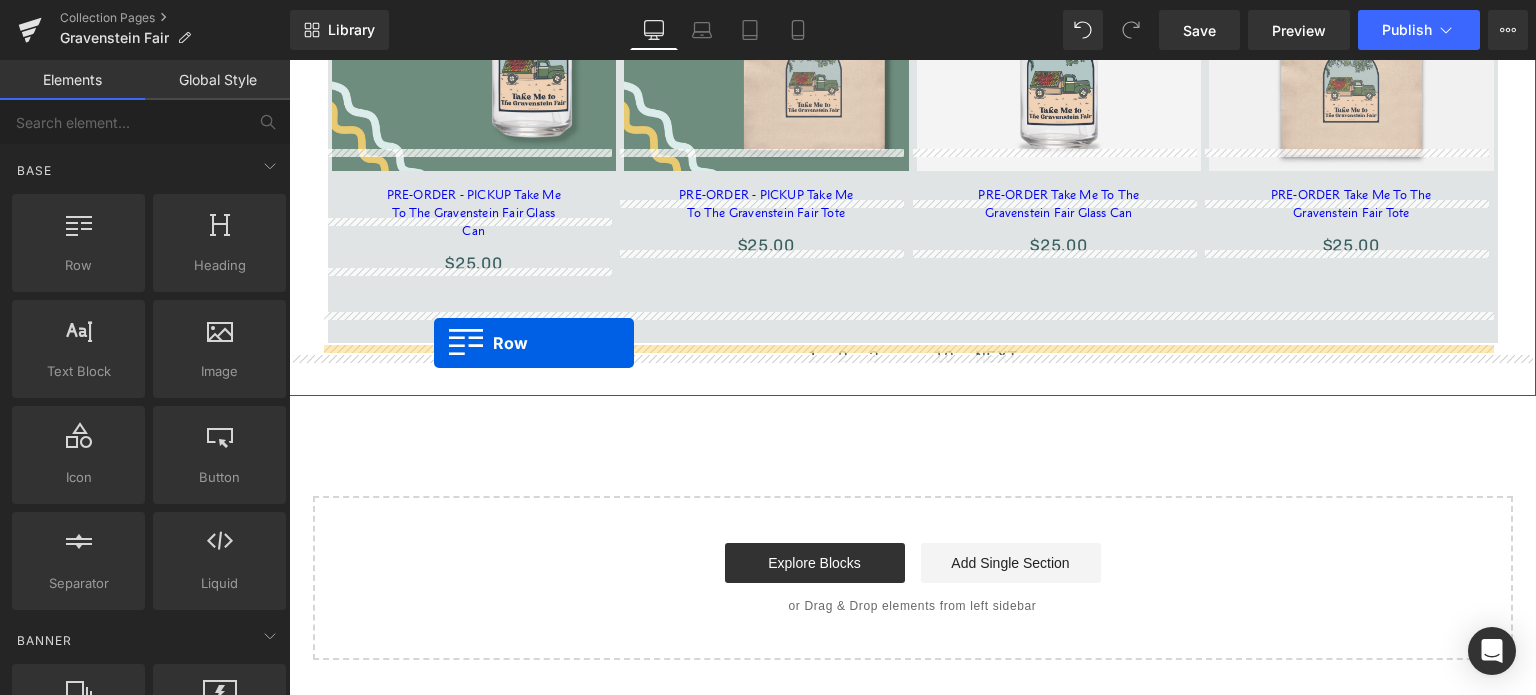 drag, startPoint x: 375, startPoint y: 303, endPoint x: 434, endPoint y: 343, distance: 71.281136 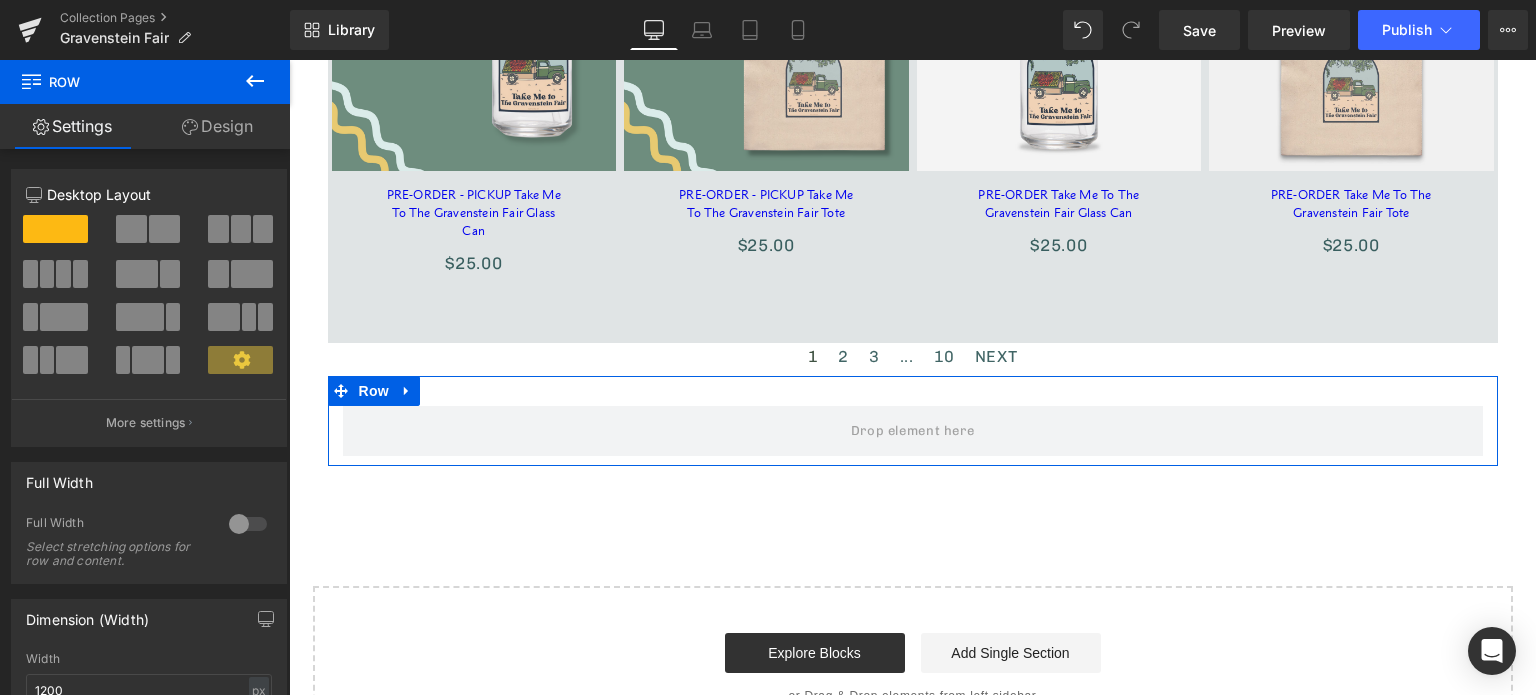 click on "Design" at bounding box center [217, 126] 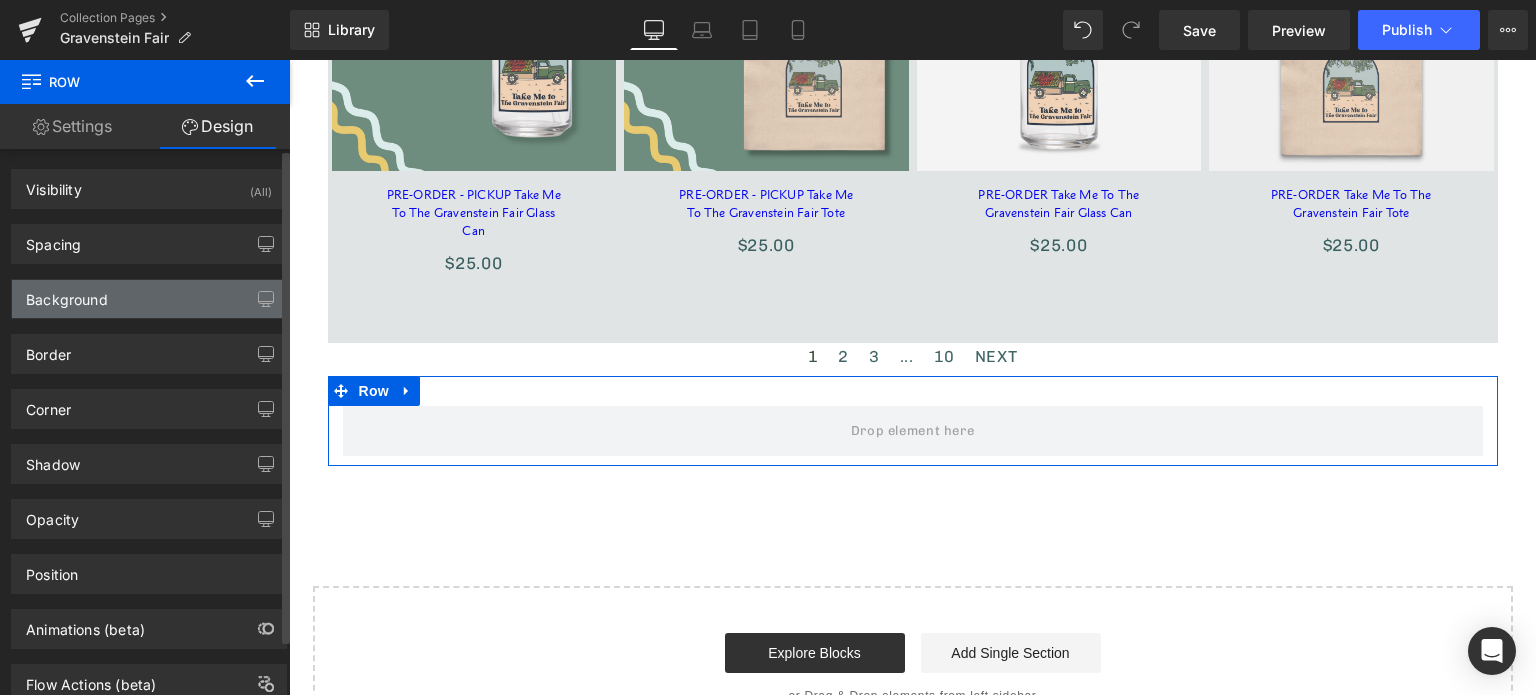 click on "Background" at bounding box center (149, 299) 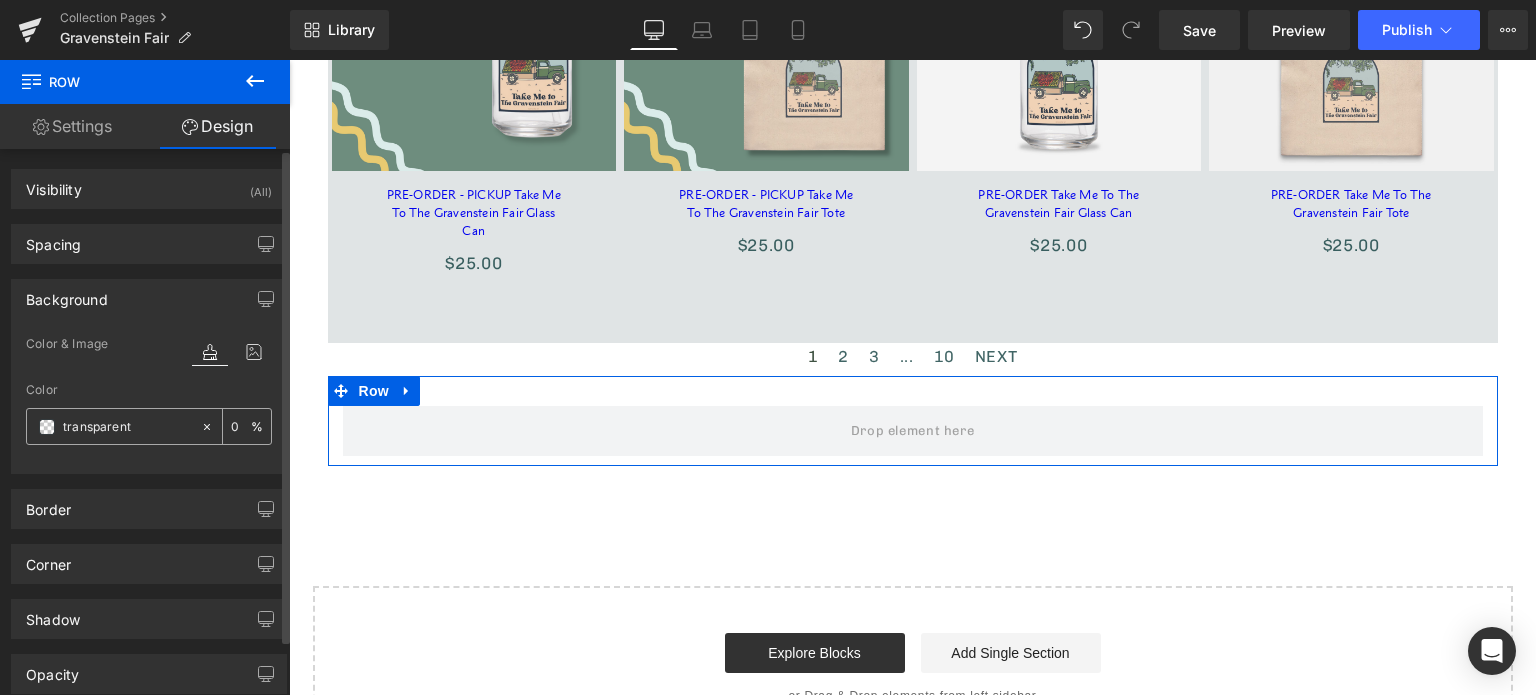 click on "transparent" at bounding box center [127, 427] 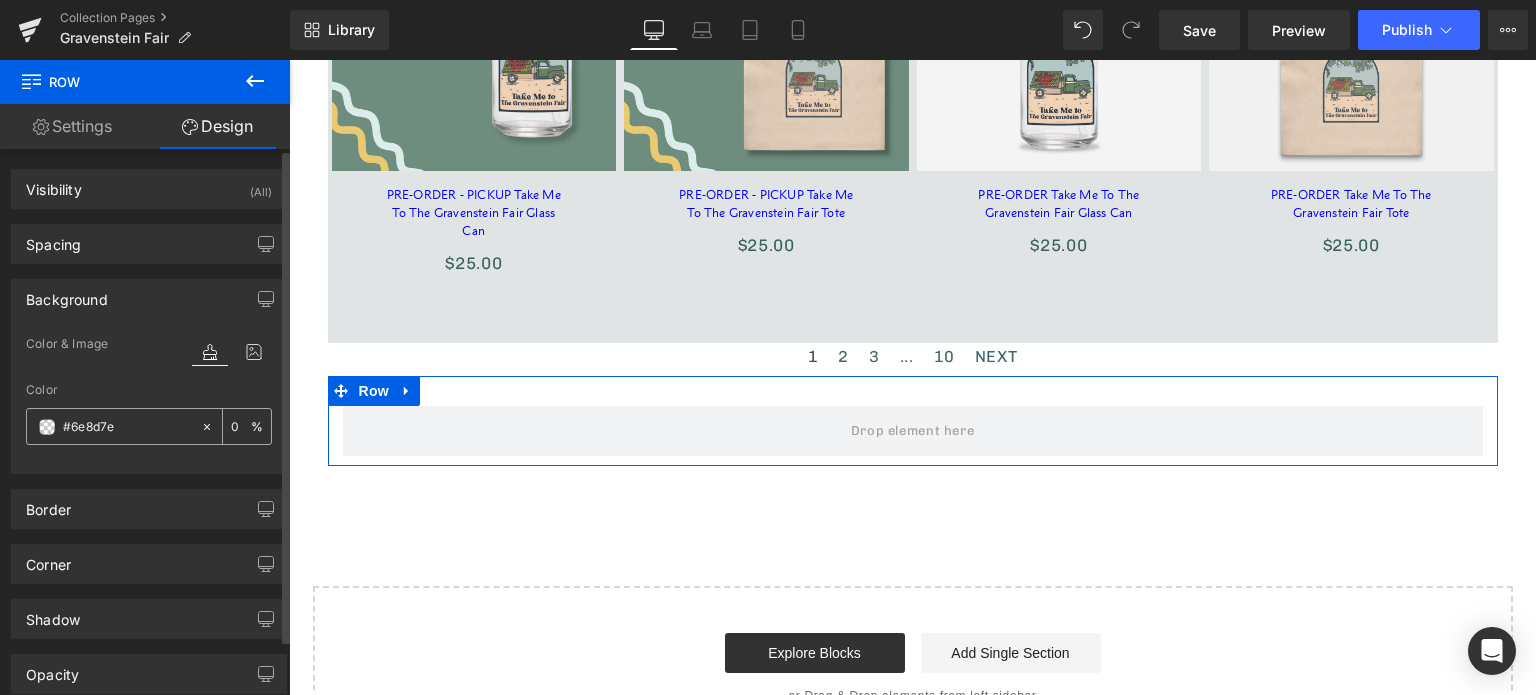 type on "100" 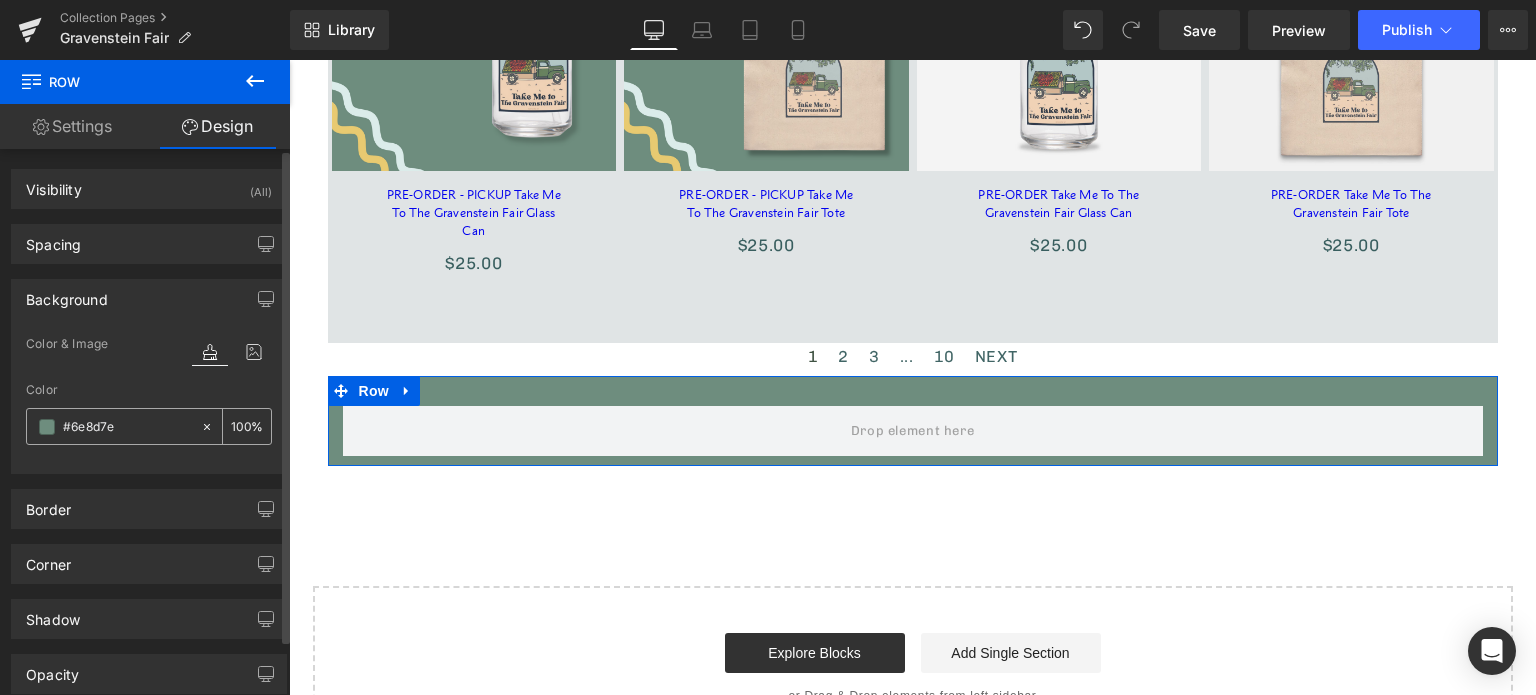 type on "#6e8d7e" 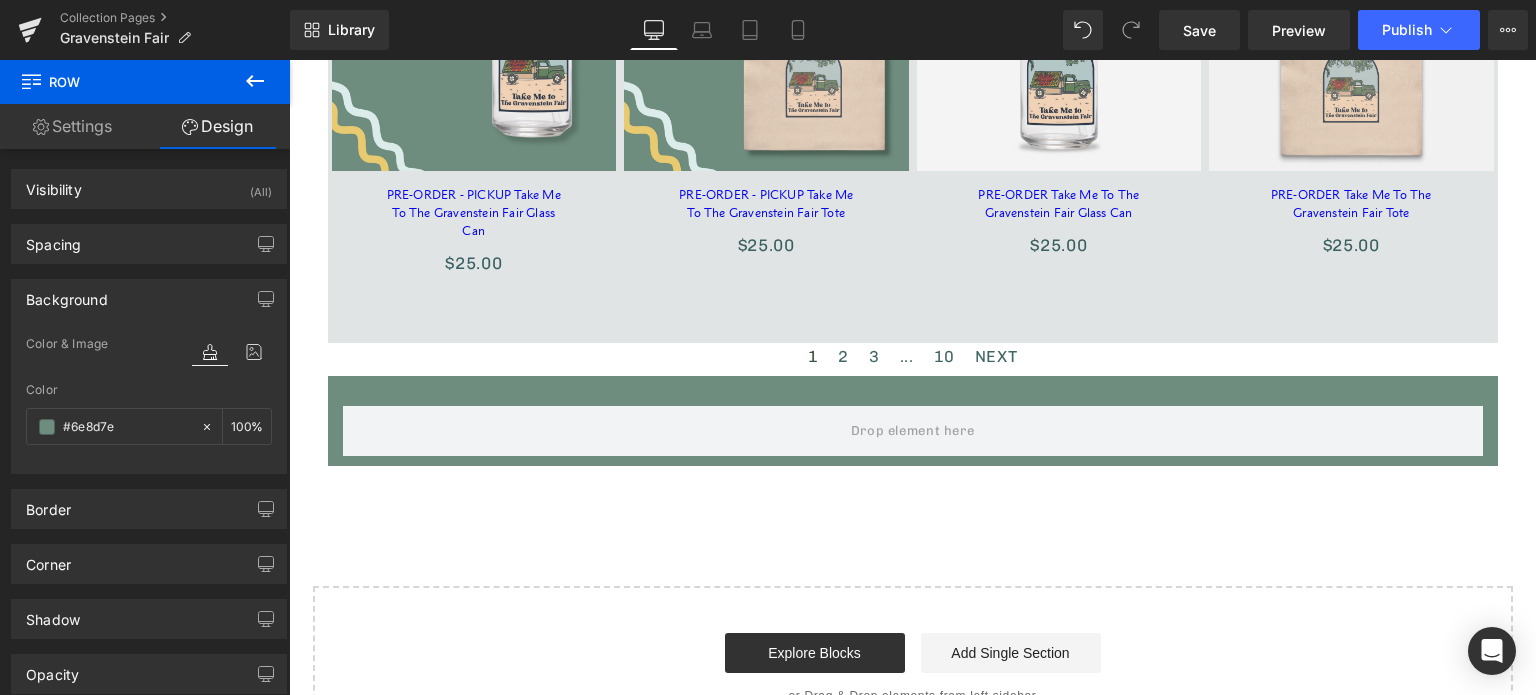 click 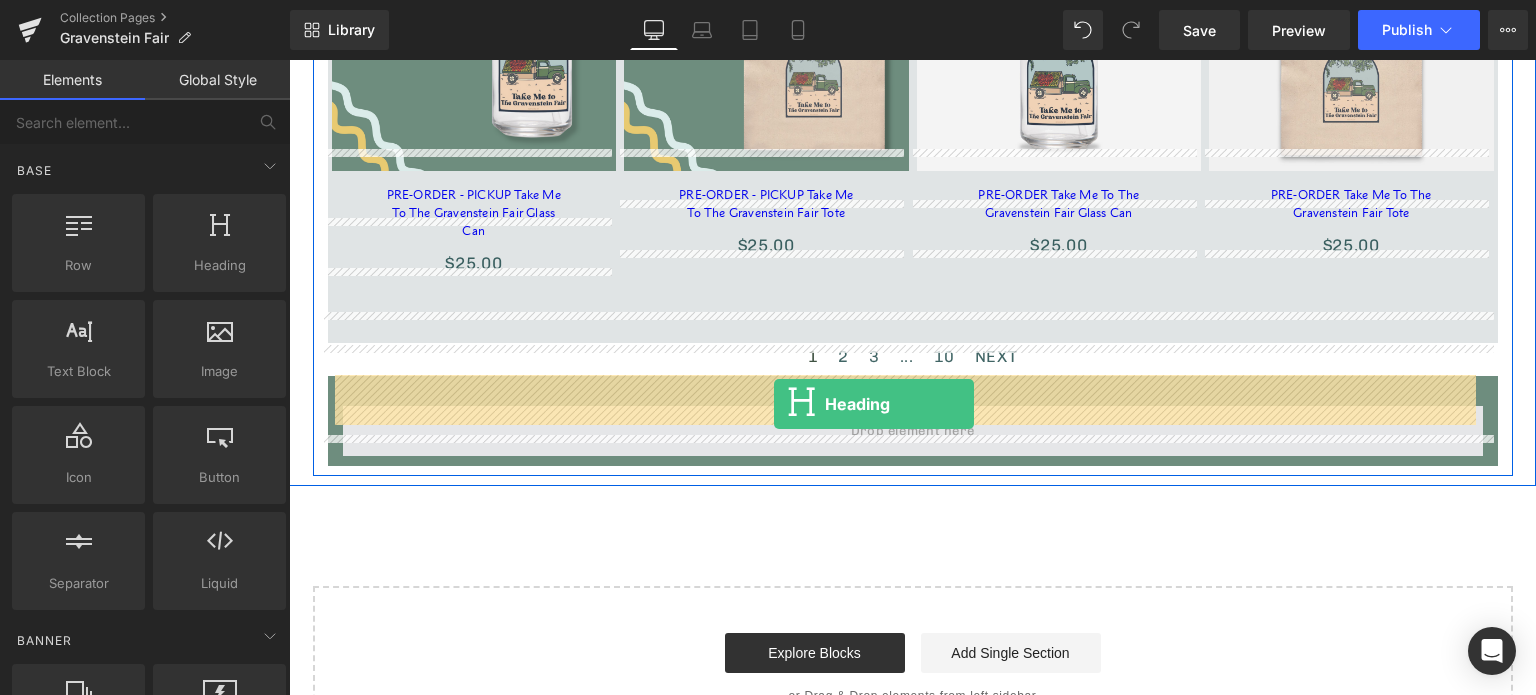 drag, startPoint x: 779, startPoint y: 470, endPoint x: 774, endPoint y: 404, distance: 66.189125 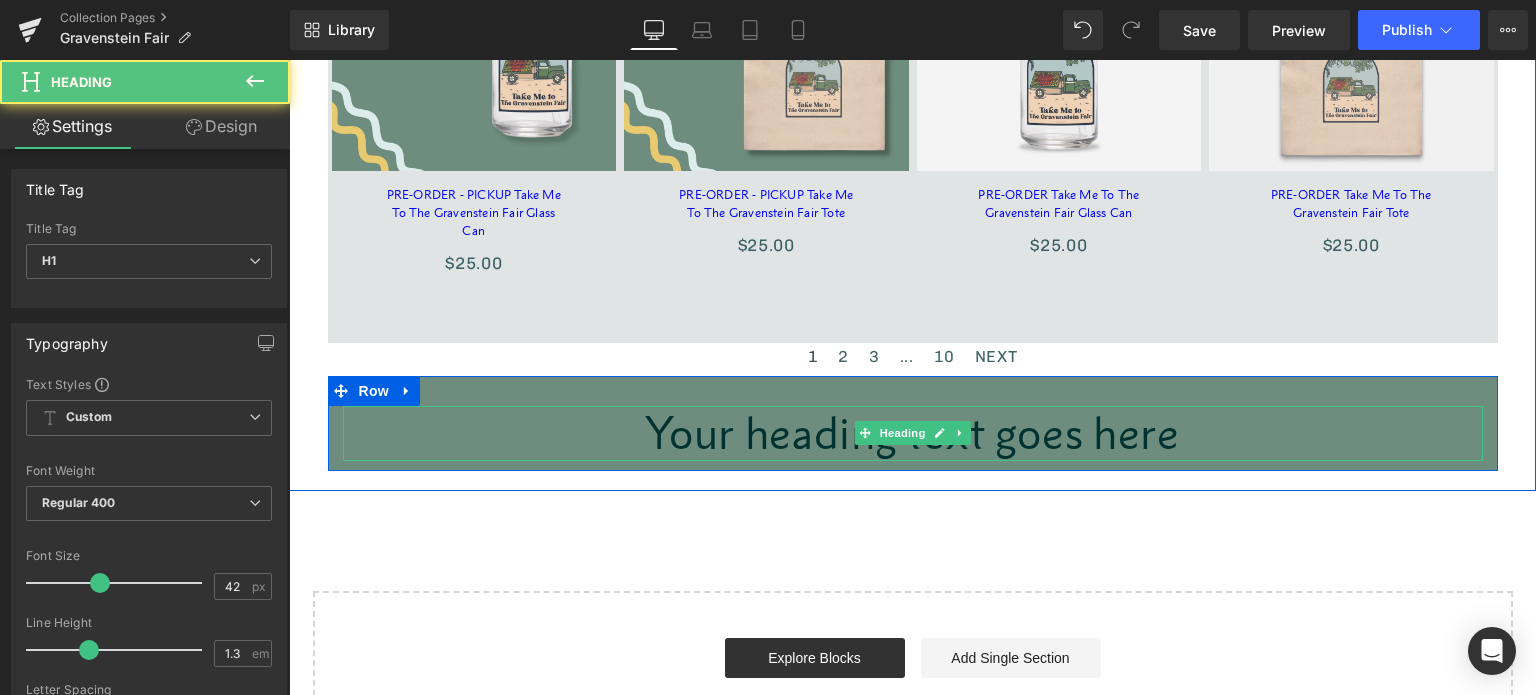 click on "Your heading text goes here" at bounding box center (913, 433) 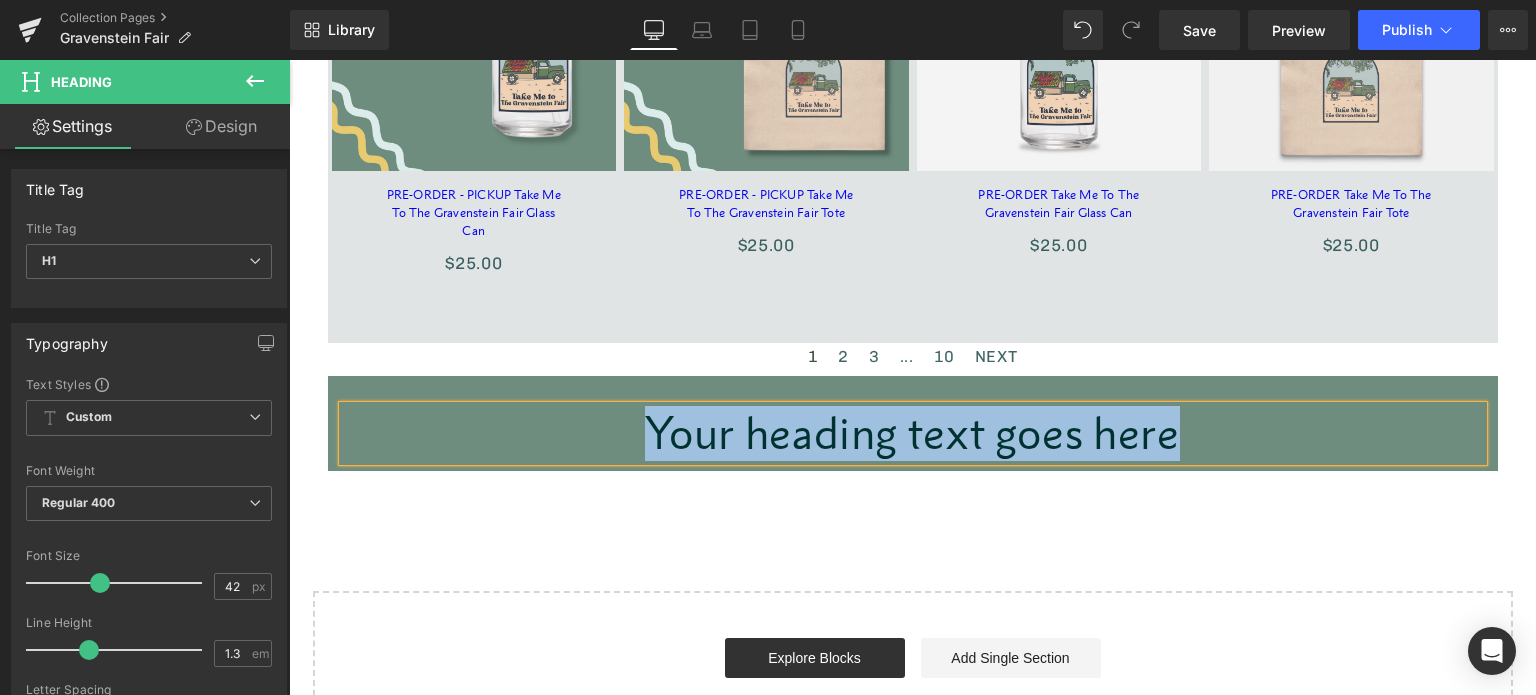 type 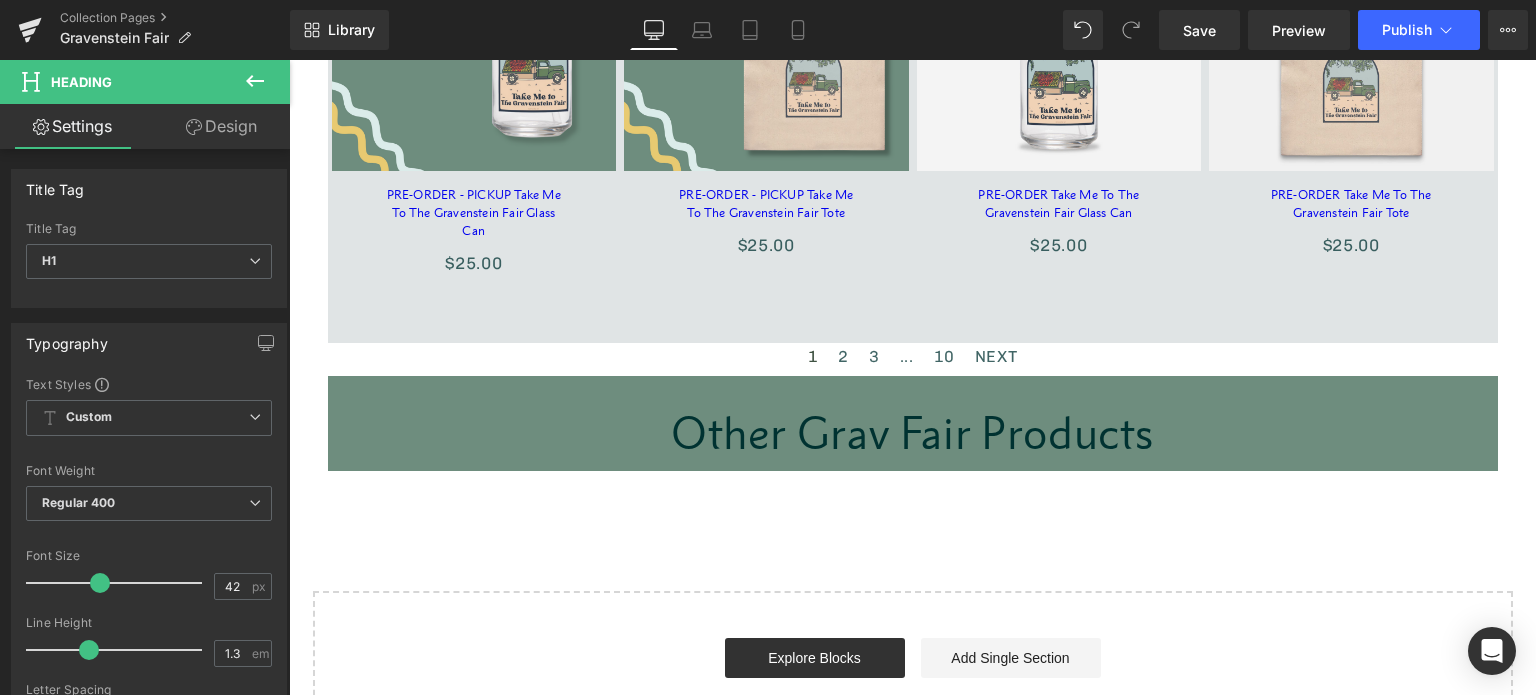 click 